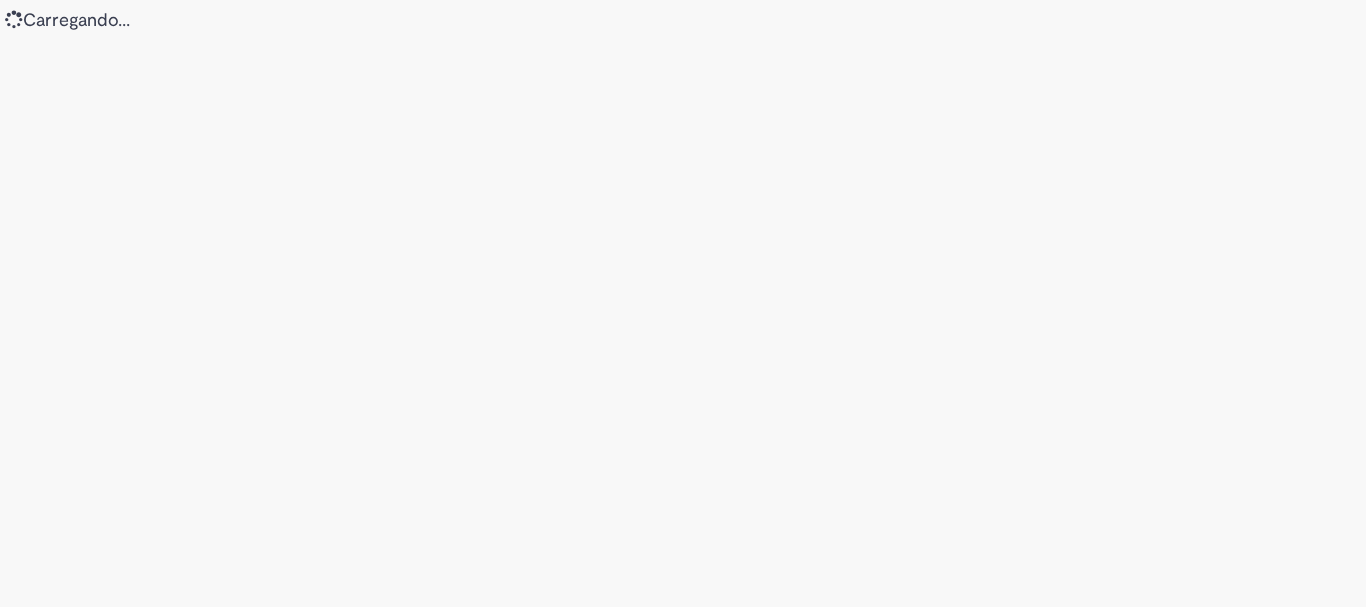scroll, scrollTop: 0, scrollLeft: 0, axis: both 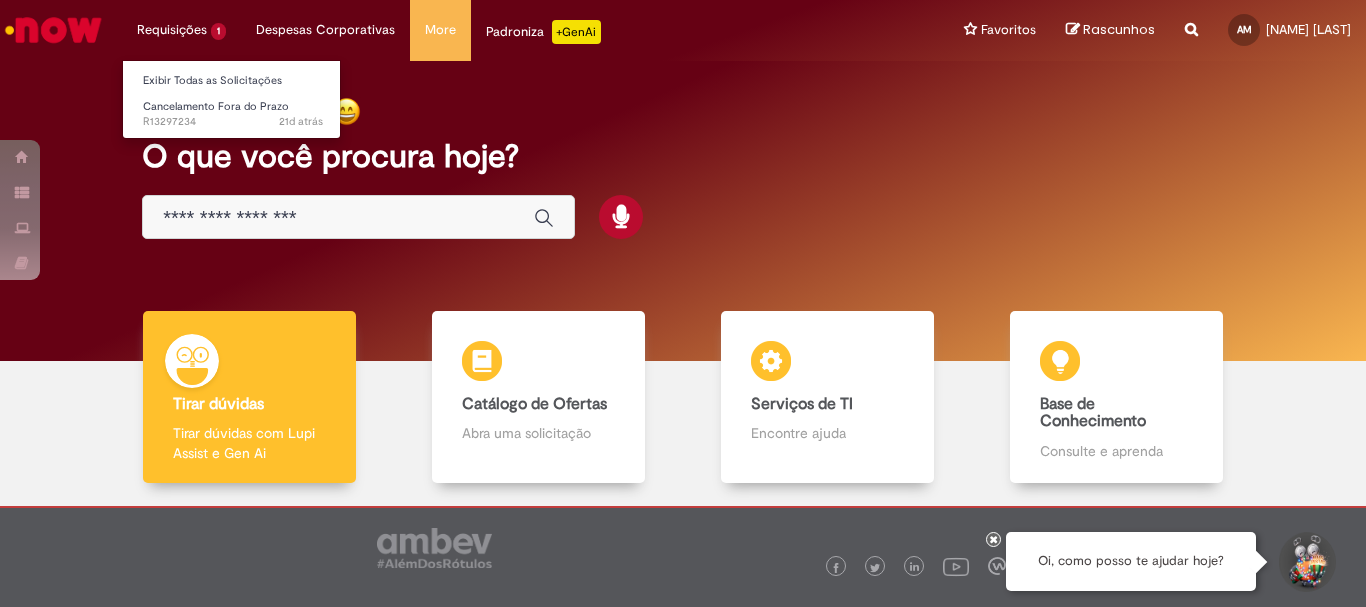 click on "Requisições   1
Exibir Todas as Solicitações
Cancelamento Fora do Prazo
21d atrás 21 dias atrás  R13297234" at bounding box center (181, 30) 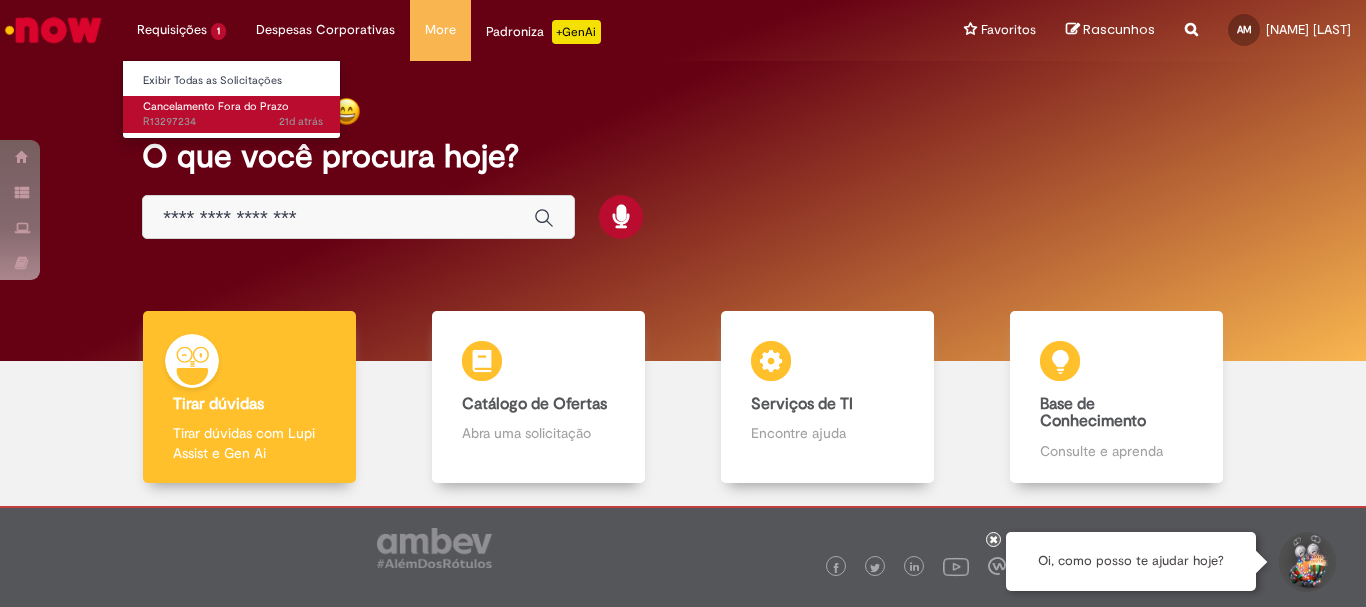click on "21d atrás 21 dias atrás  R13297234" at bounding box center (233, 122) 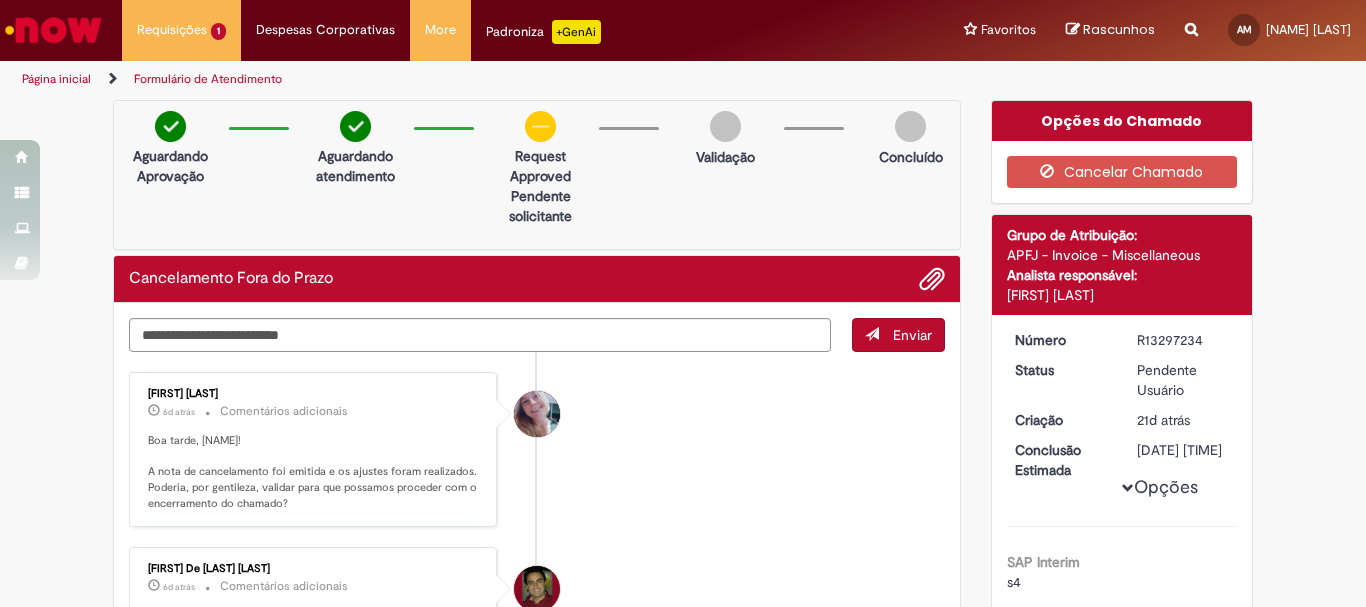 drag, startPoint x: 189, startPoint y: 460, endPoint x: 288, endPoint y: 462, distance: 99.0202 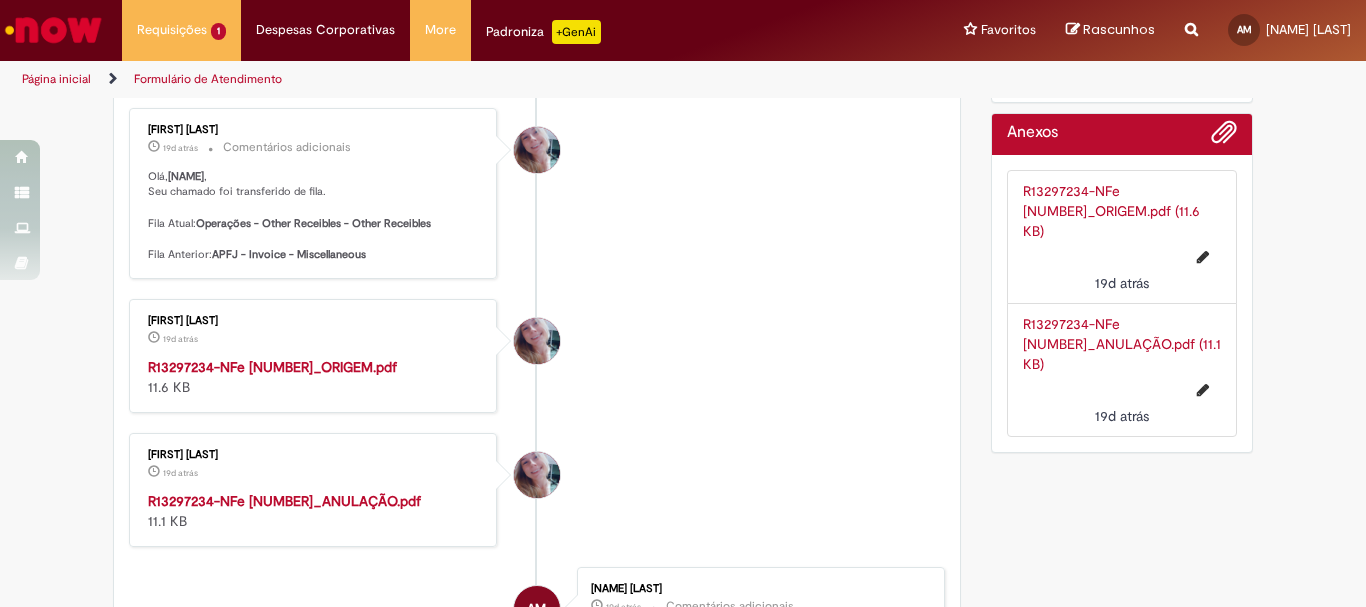scroll, scrollTop: 3000, scrollLeft: 0, axis: vertical 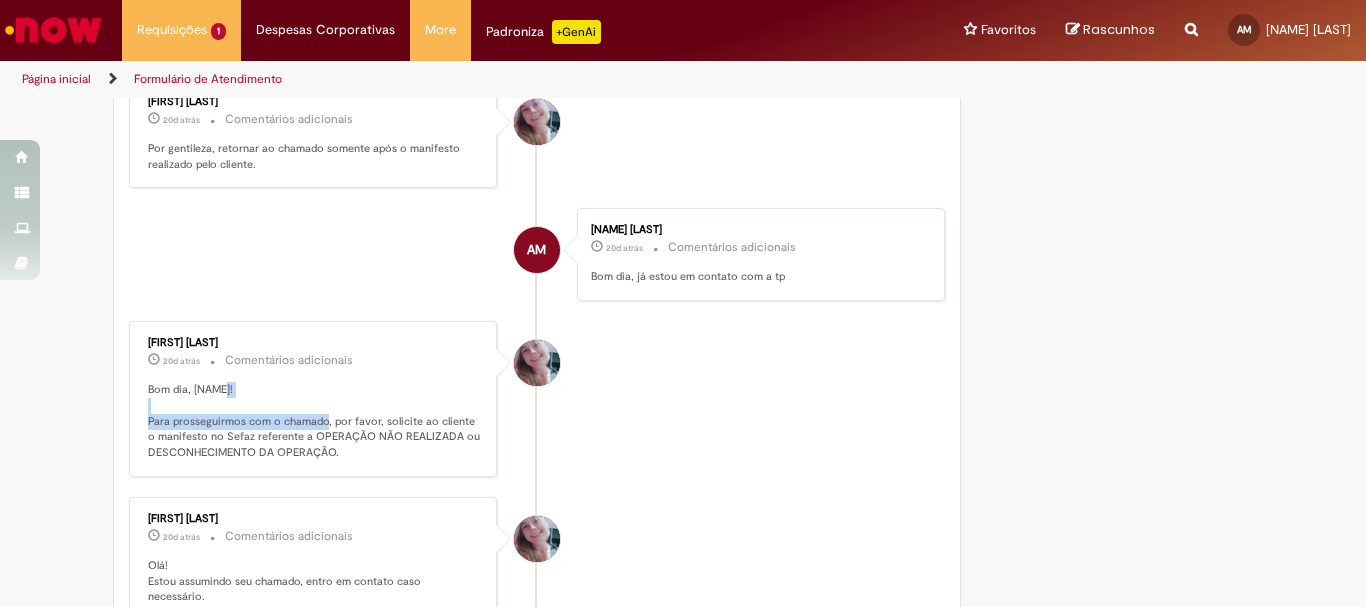 drag, startPoint x: 331, startPoint y: 432, endPoint x: 377, endPoint y: 426, distance: 46.389652 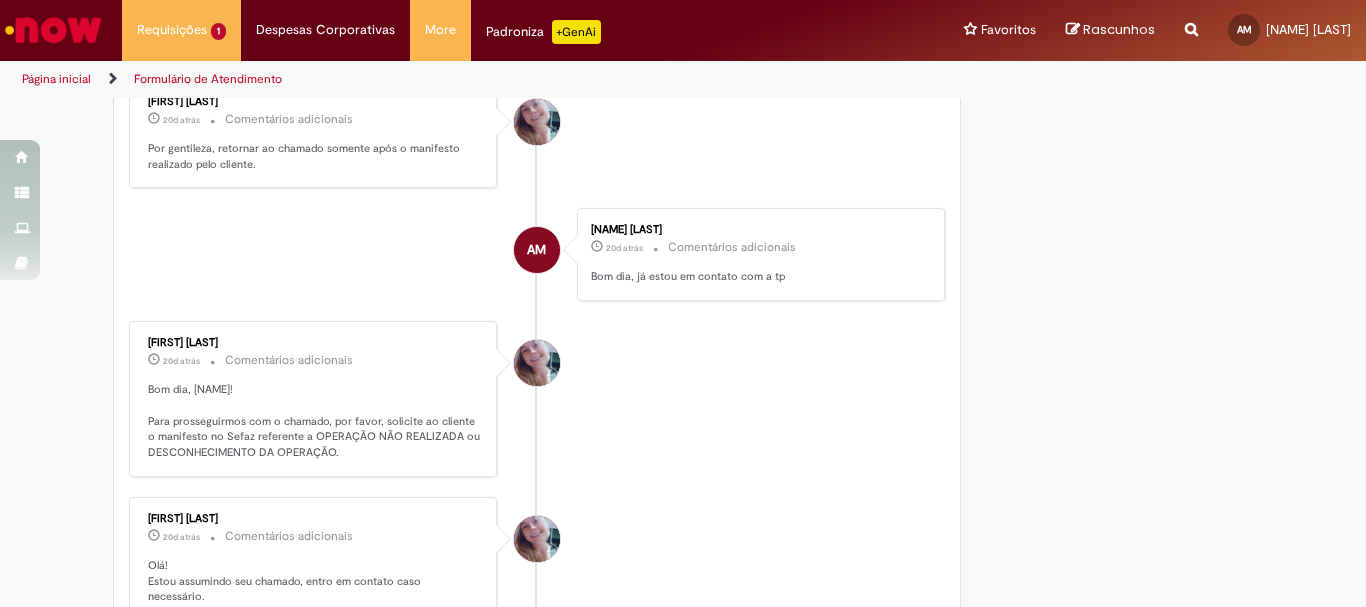 drag, startPoint x: 374, startPoint y: 447, endPoint x: 424, endPoint y: 428, distance: 53.488316 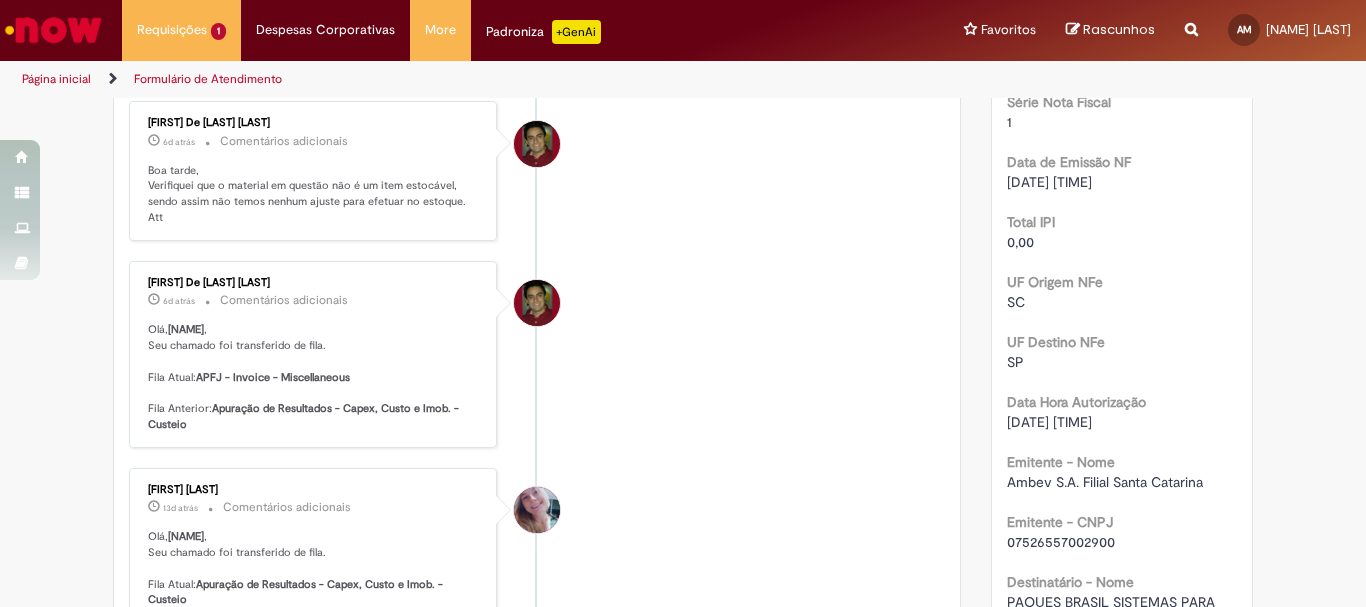 scroll, scrollTop: 600, scrollLeft: 0, axis: vertical 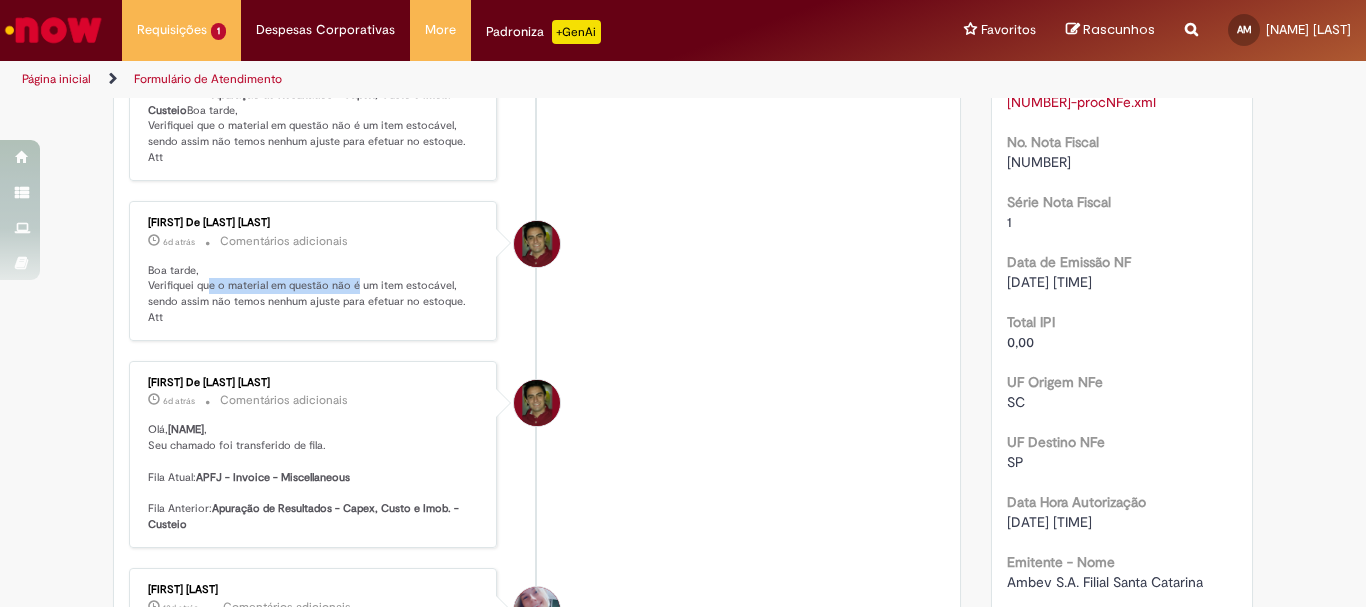 drag, startPoint x: 202, startPoint y: 312, endPoint x: 349, endPoint y: 319, distance: 147.16656 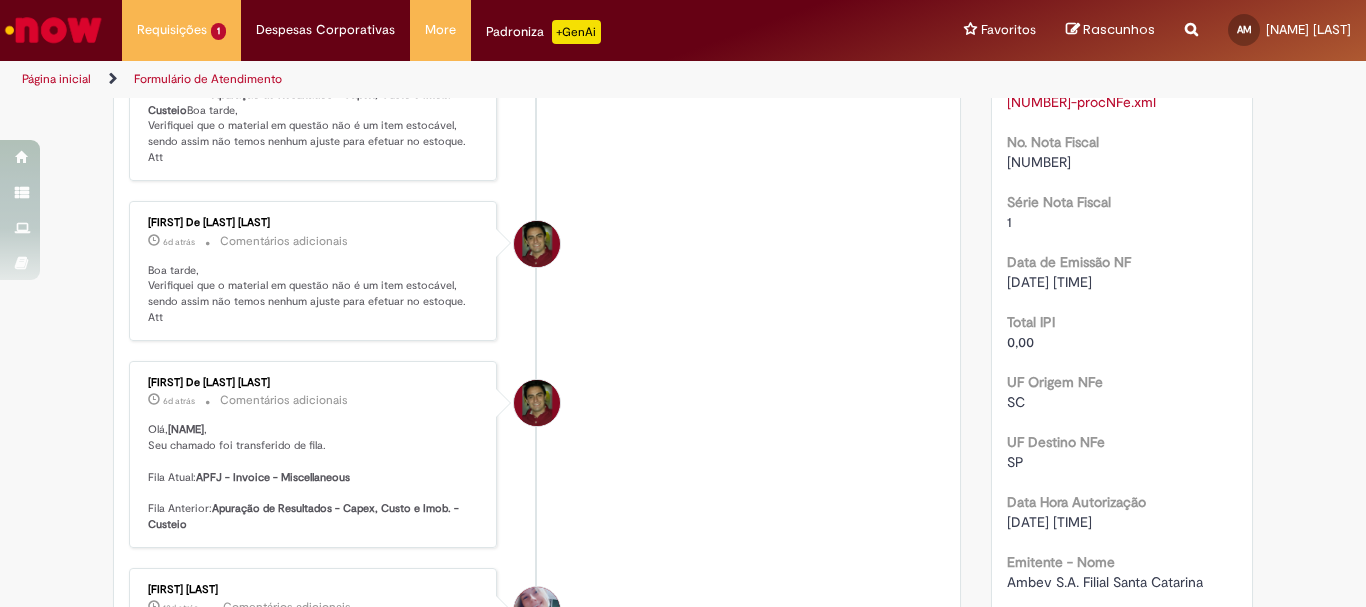 click on "Boa tarde,
Verifiquei que o material em questão não é um item estocável, sendo assim não temos nenhum ajuste para efetuar no estoque.
Att" at bounding box center (314, 294) 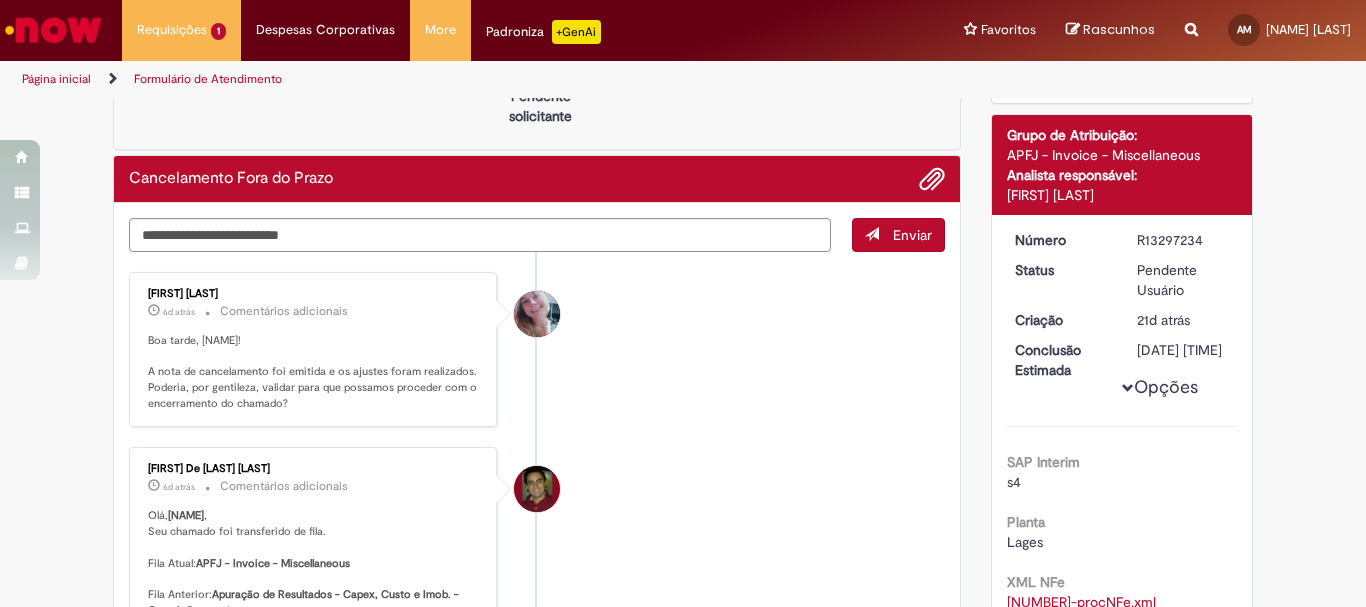 scroll, scrollTop: 0, scrollLeft: 0, axis: both 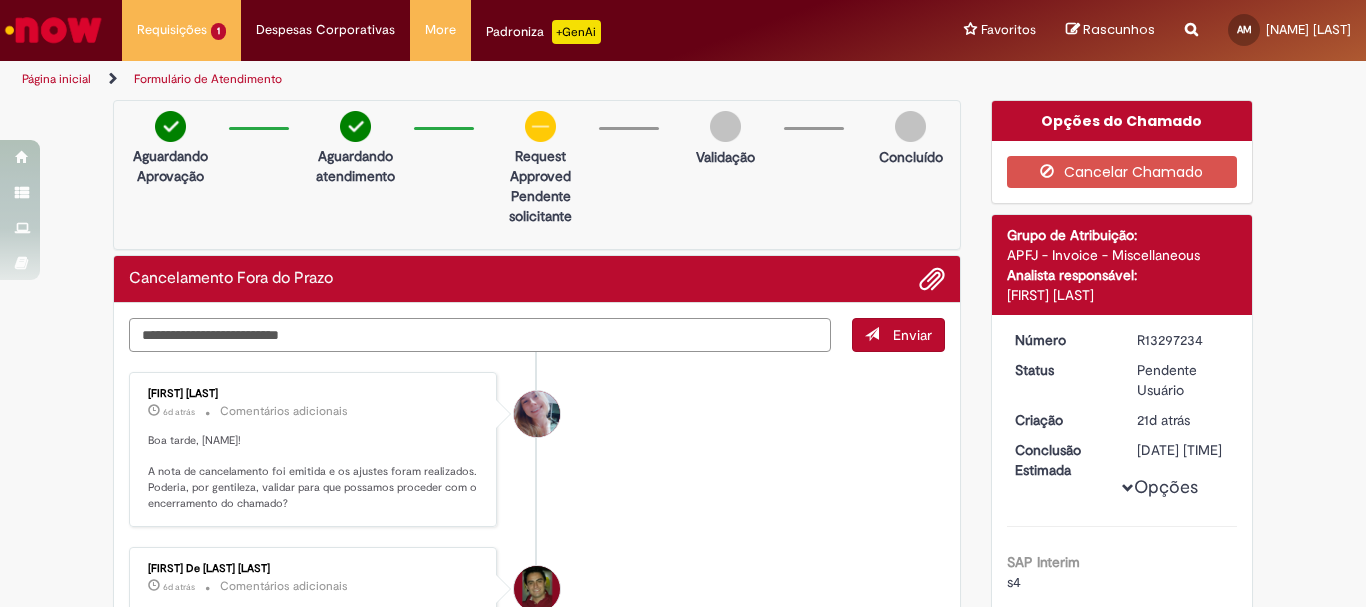 click at bounding box center [480, 335] 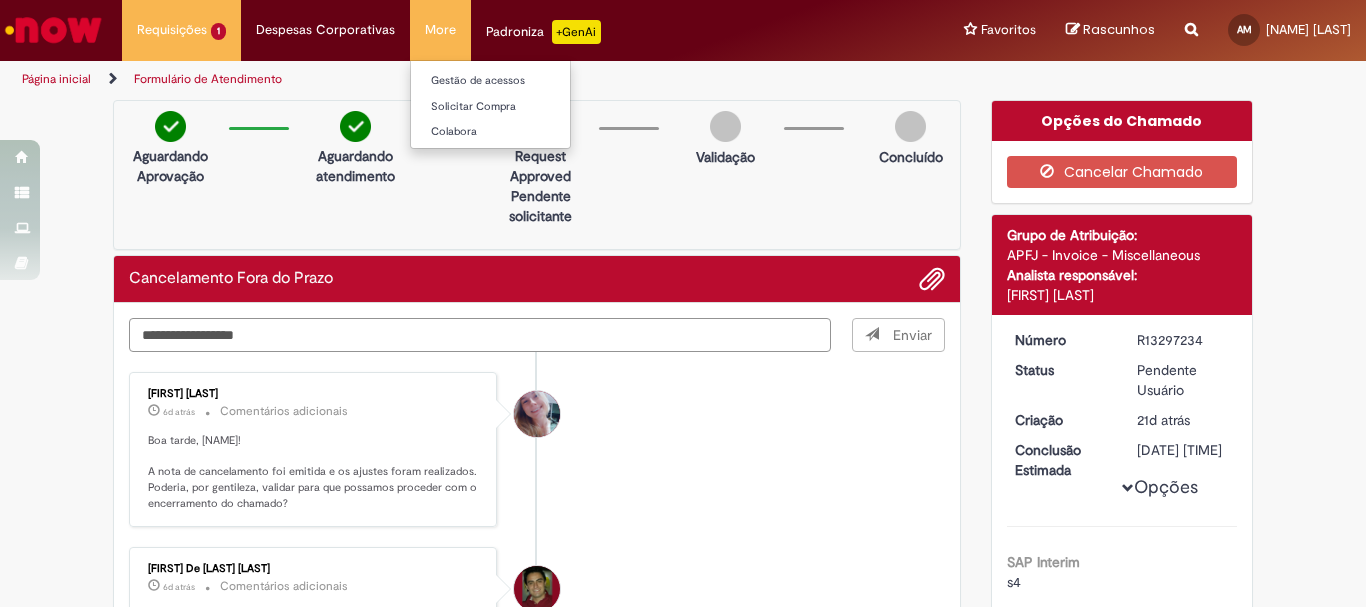 type on "**********" 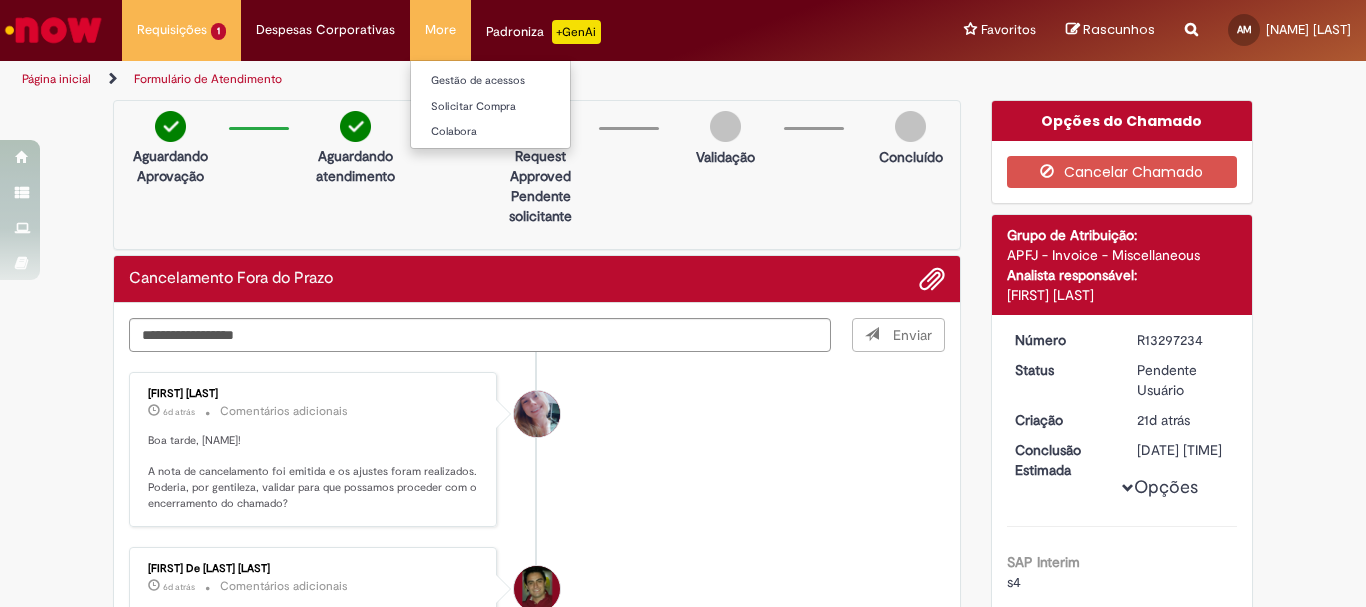 type 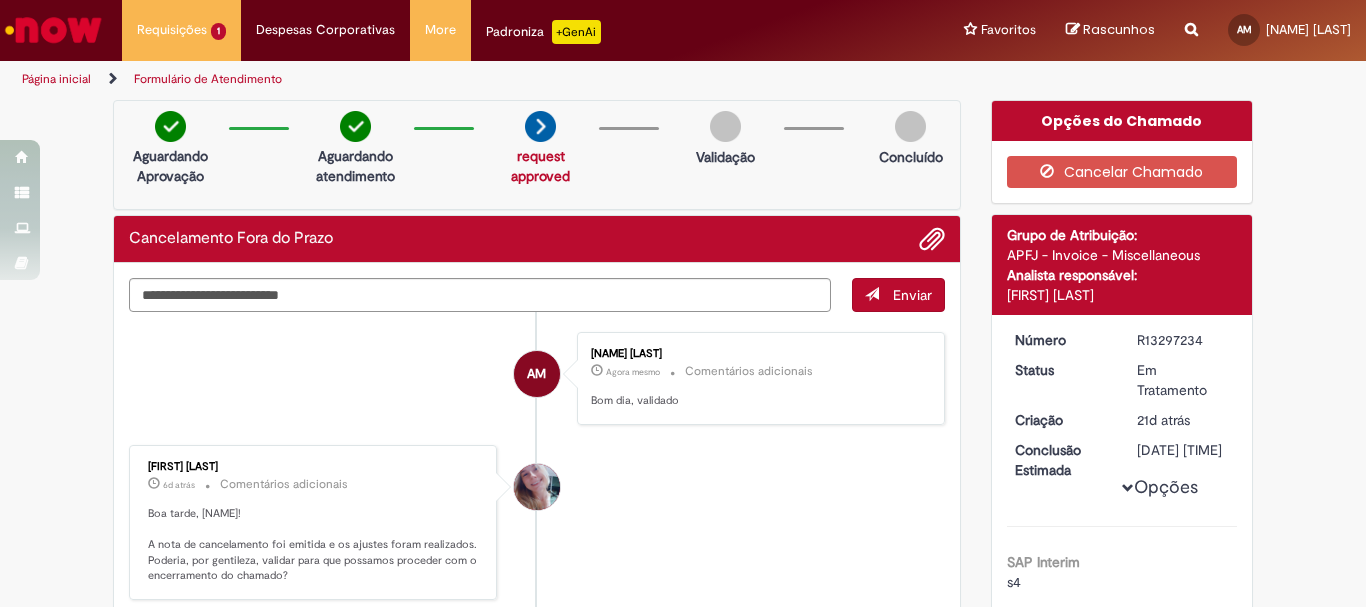 click at bounding box center (106, 79) 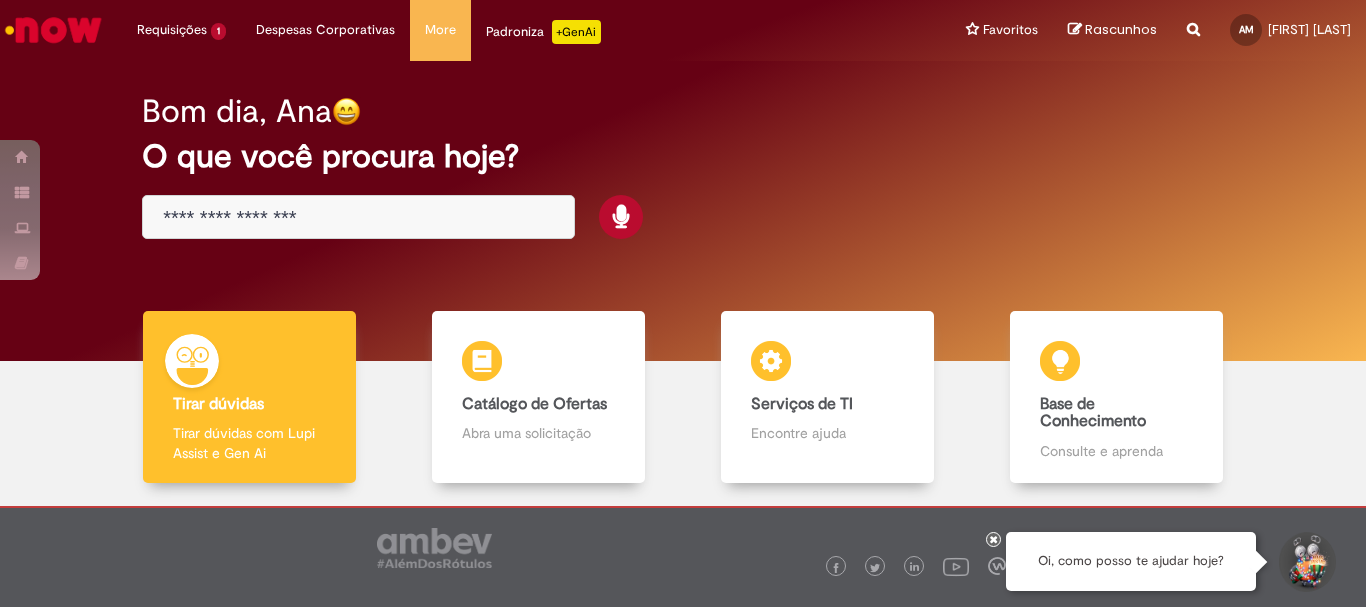 scroll, scrollTop: 0, scrollLeft: 0, axis: both 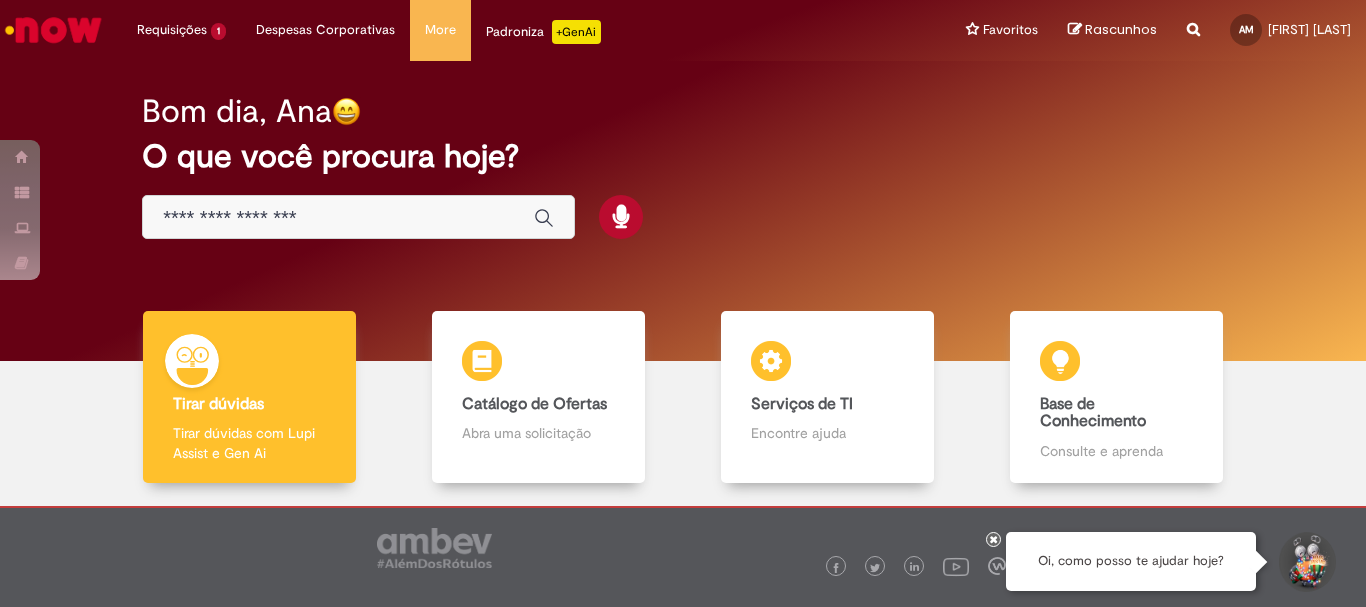 click at bounding box center [358, 217] 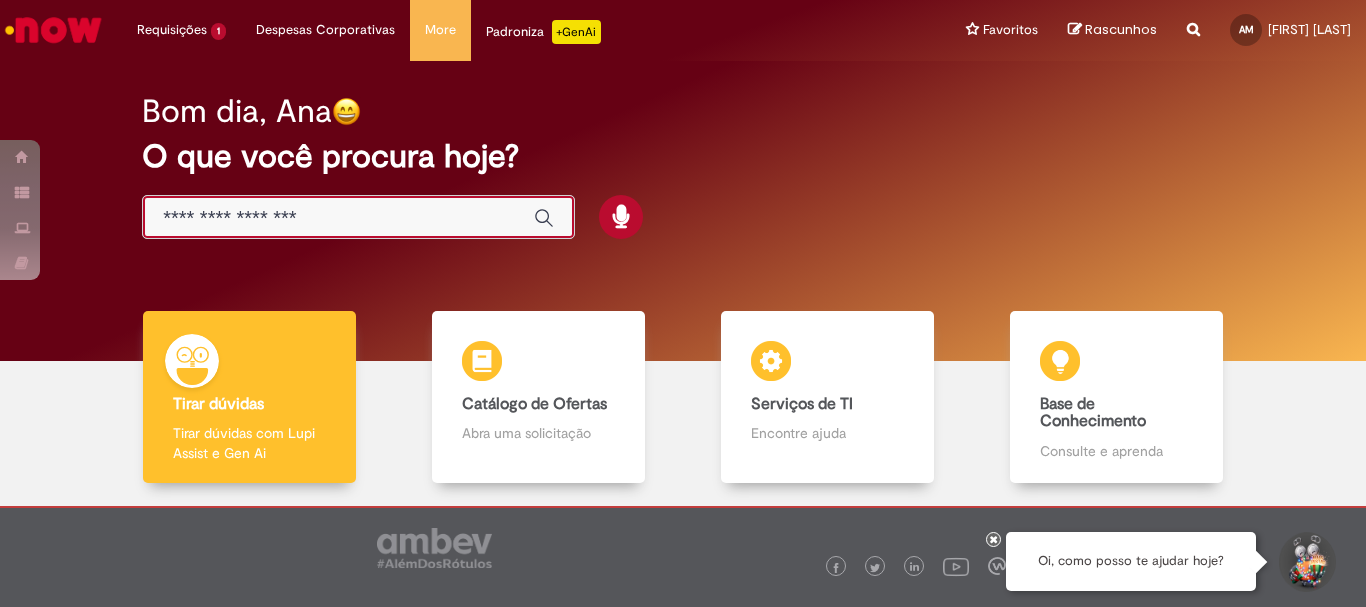 click at bounding box center [338, 218] 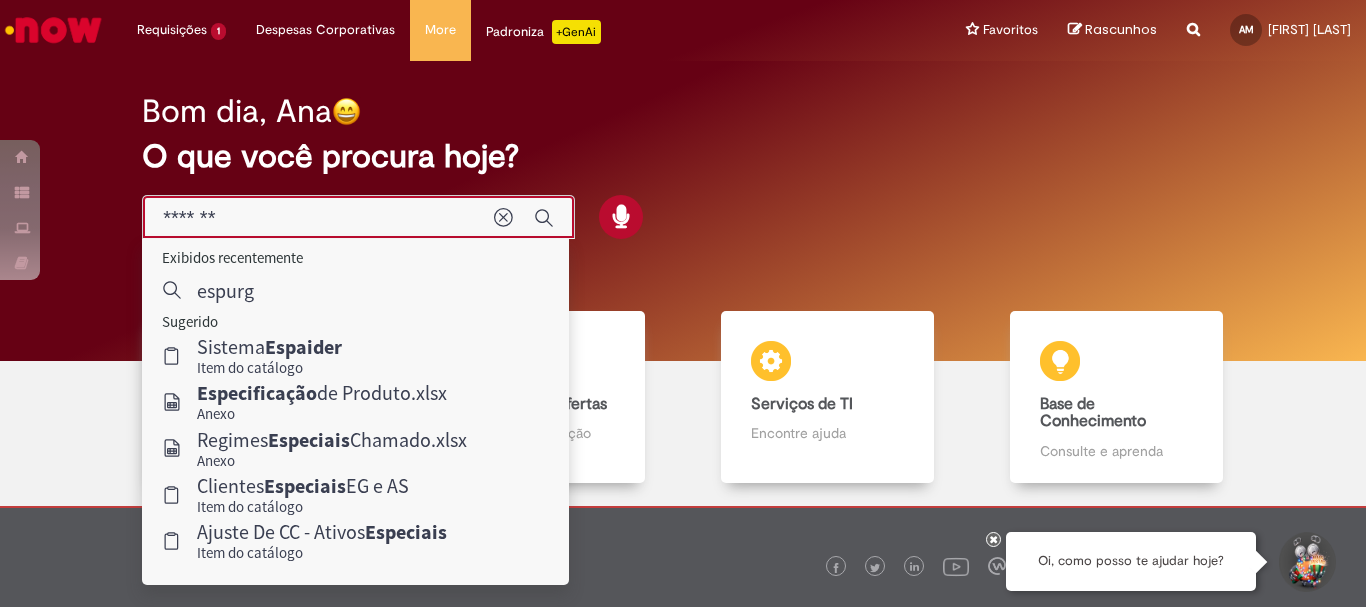 type on "*******" 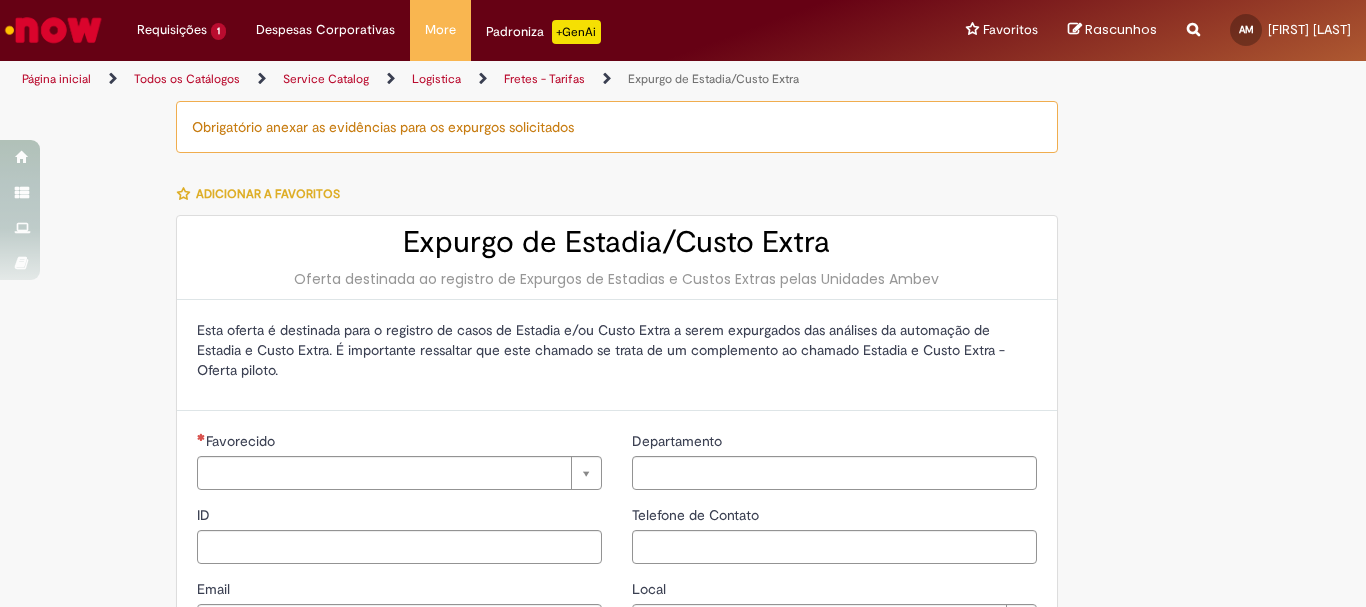 type on "**********" 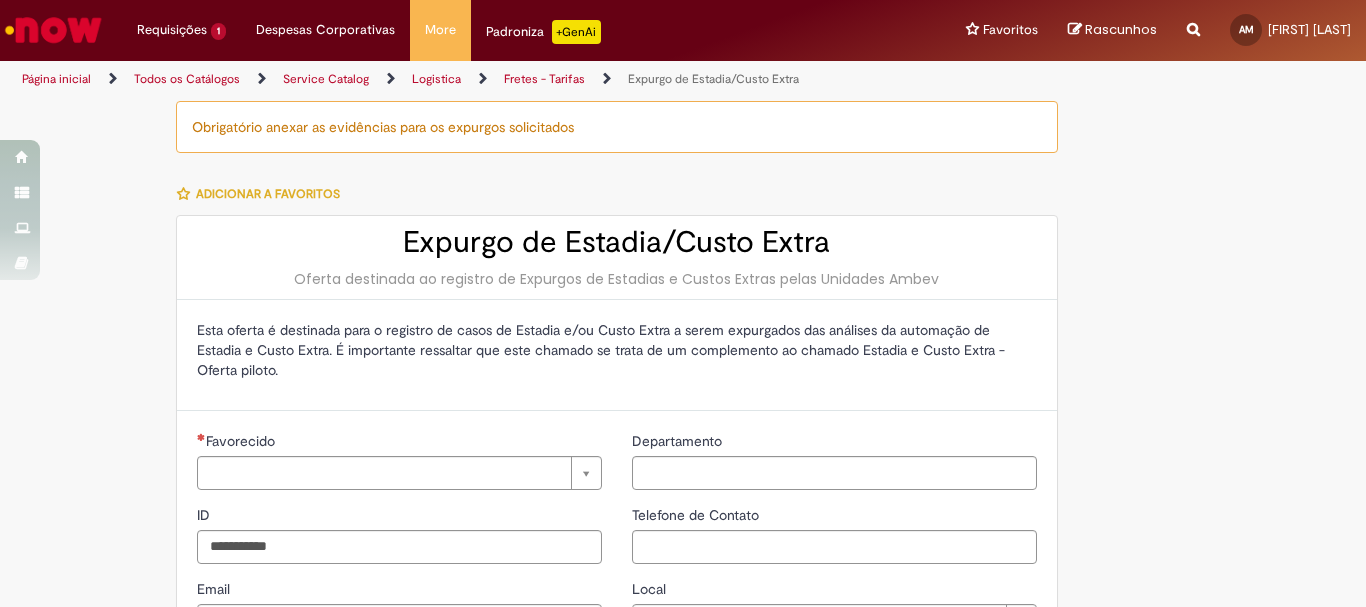 type on "**********" 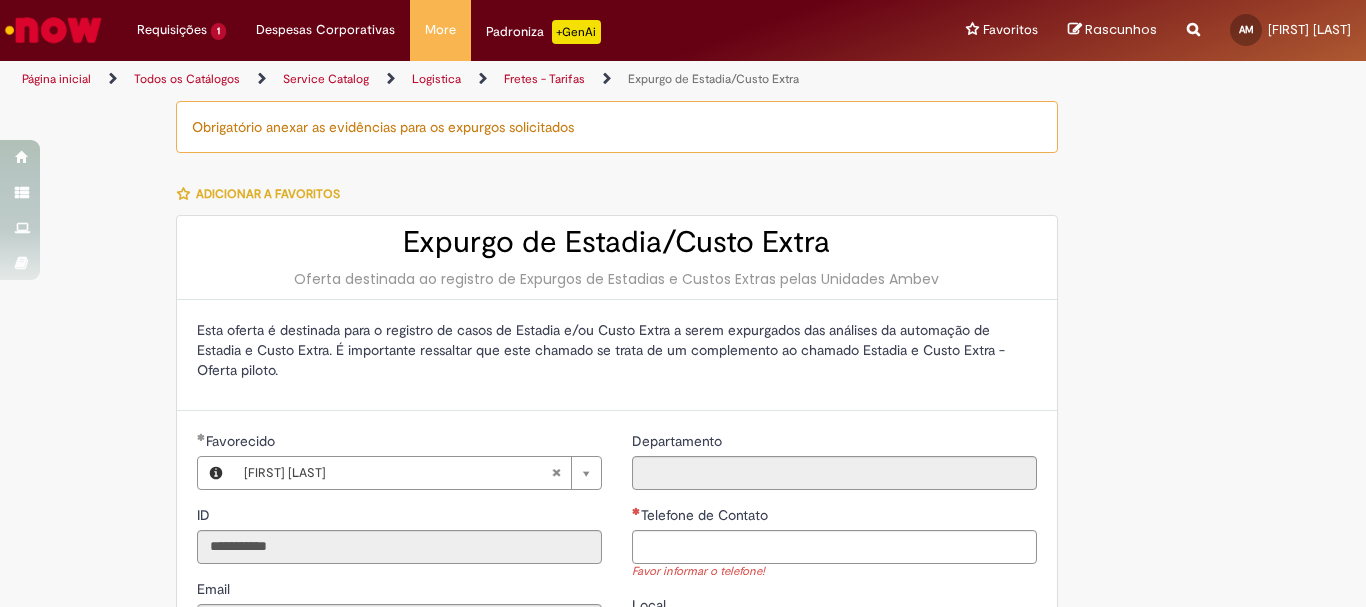 scroll, scrollTop: 300, scrollLeft: 0, axis: vertical 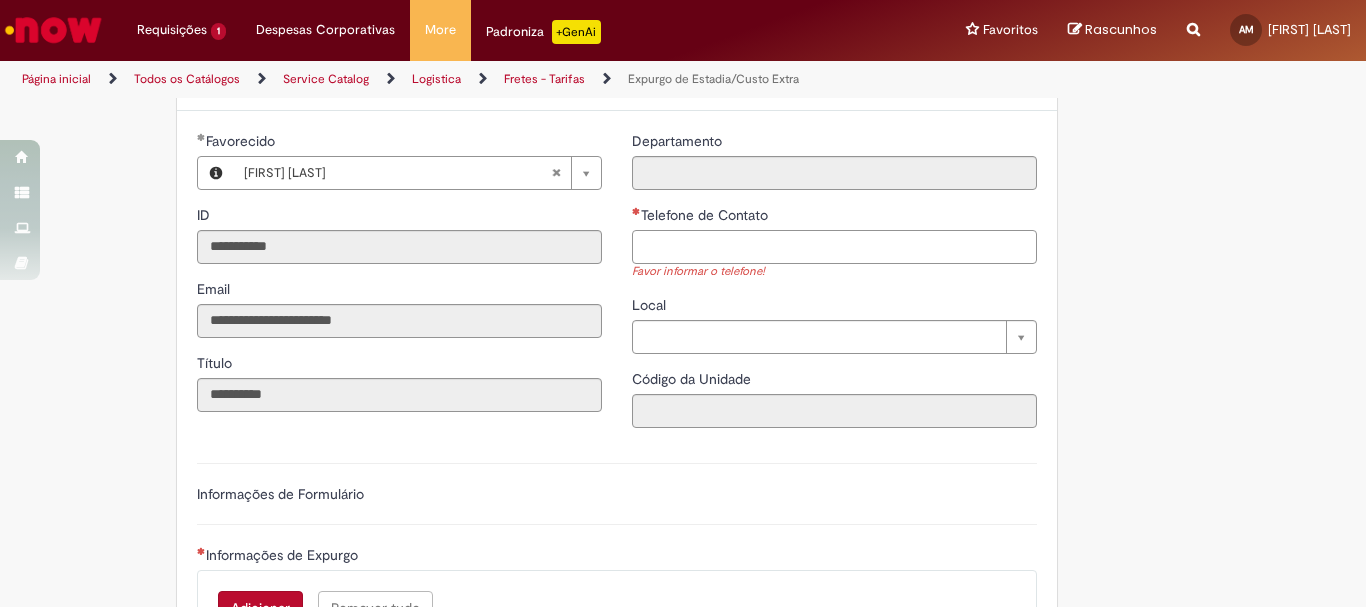 click on "Telefone de Contato" at bounding box center [834, 247] 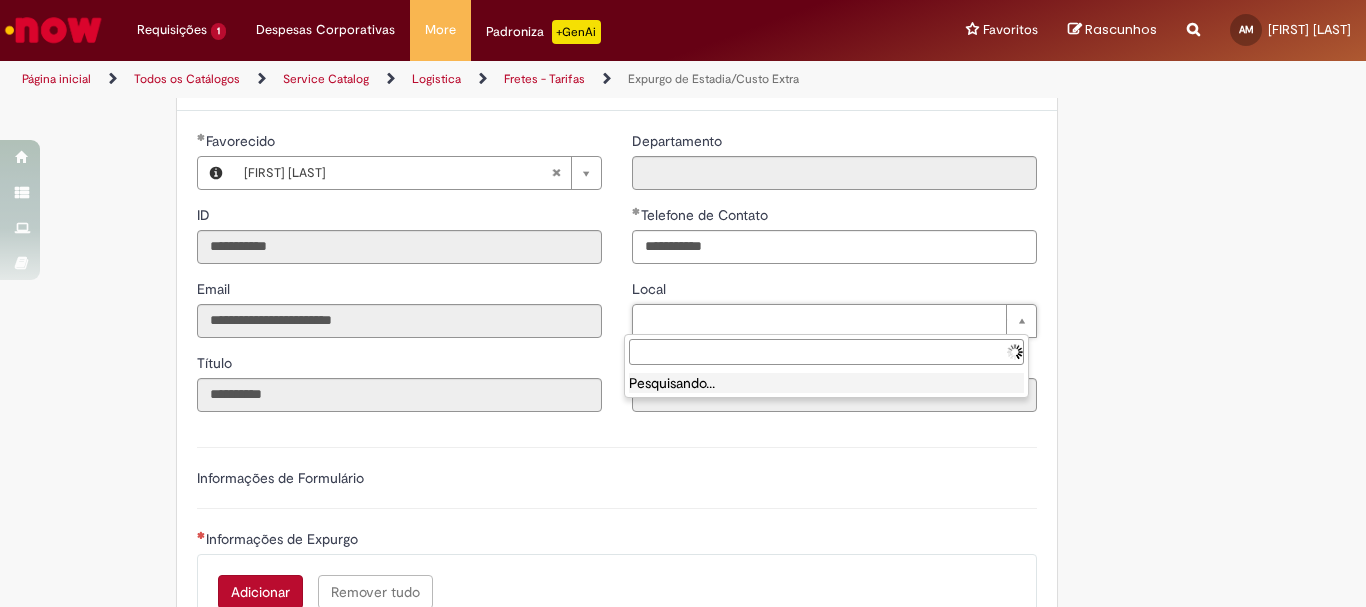type on "**********" 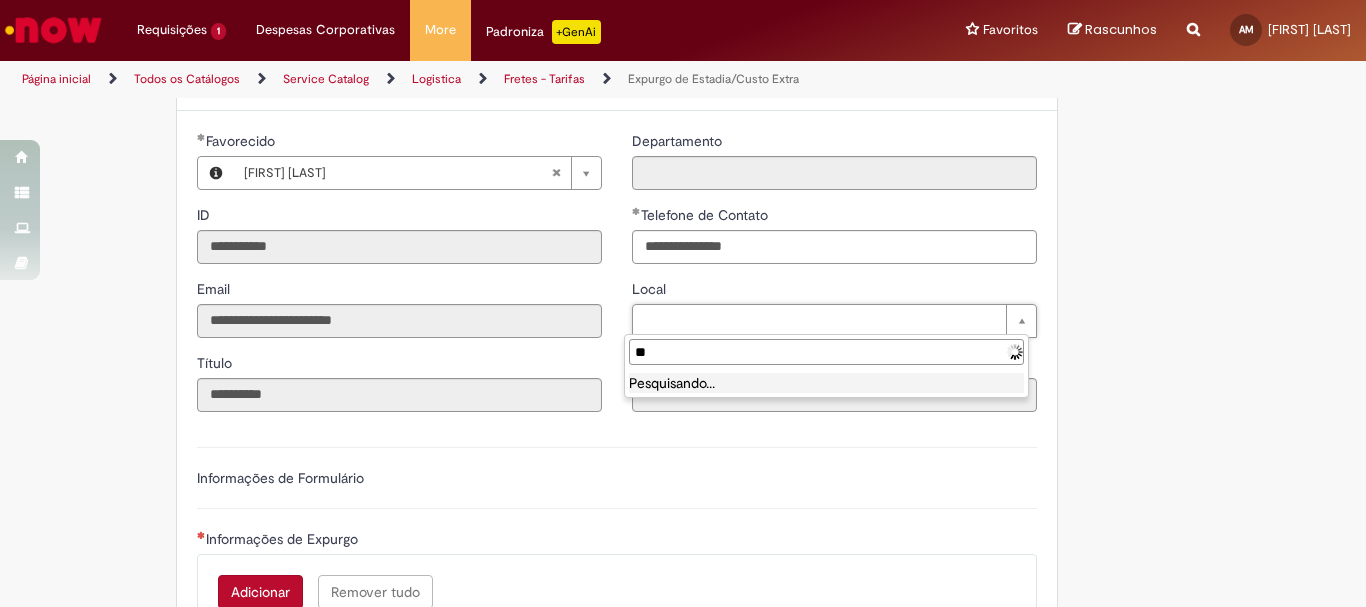 type on "*" 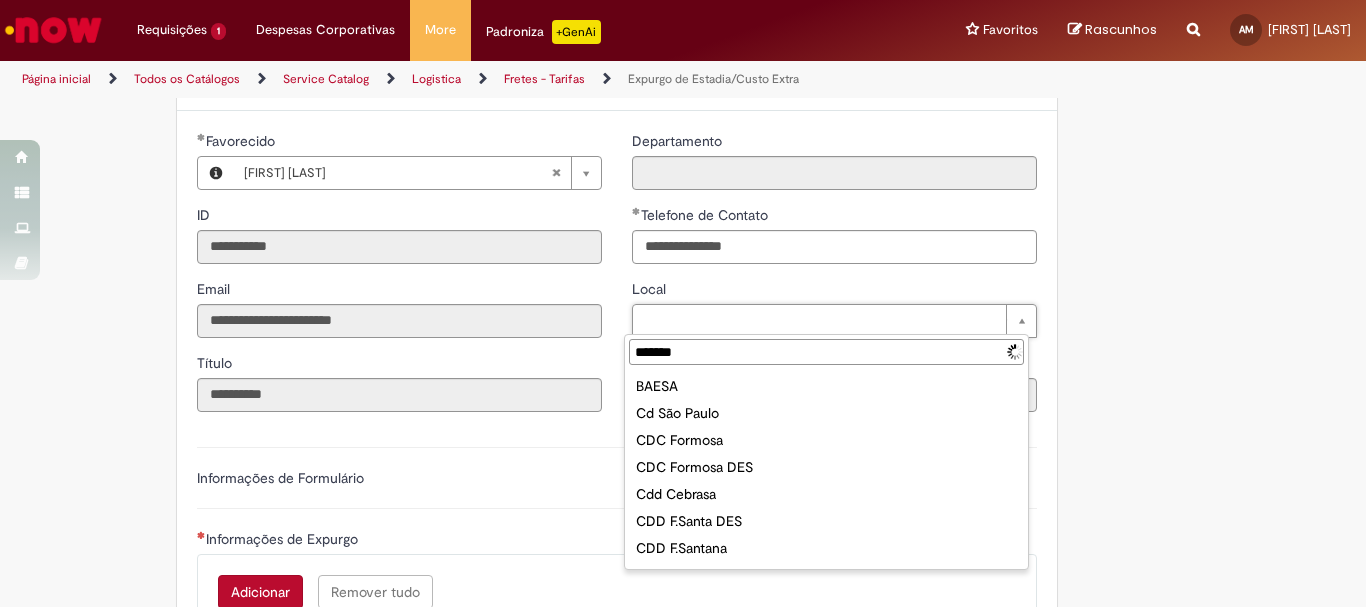 type on "********" 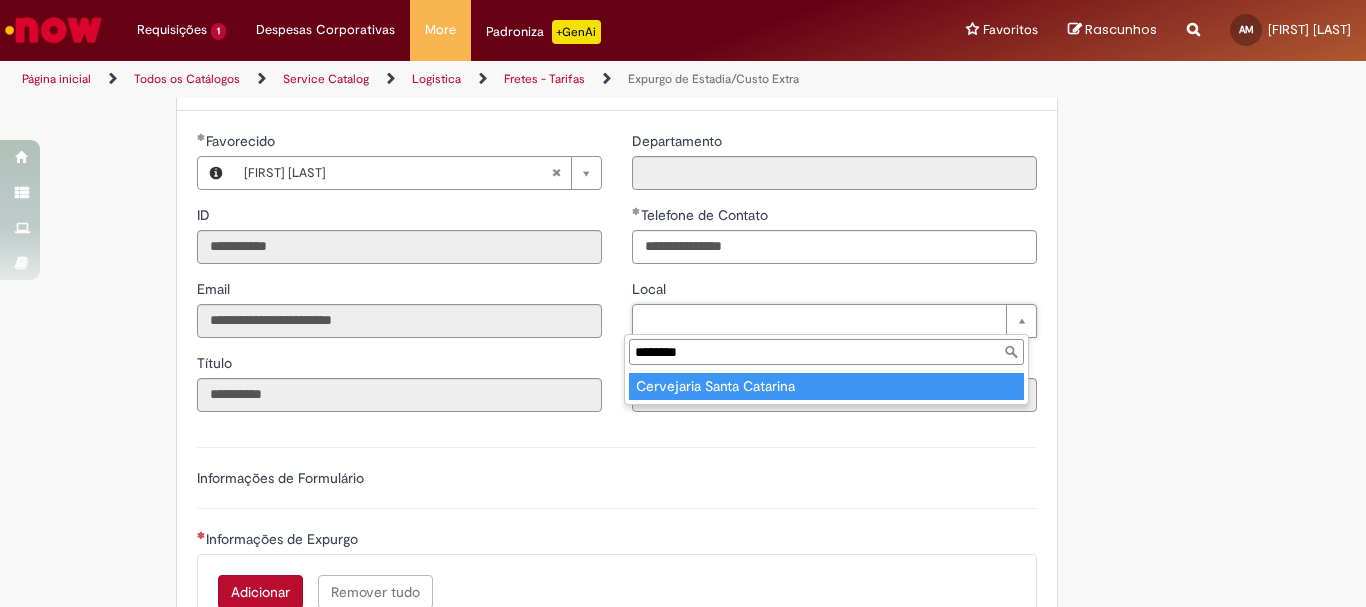 type on "**********" 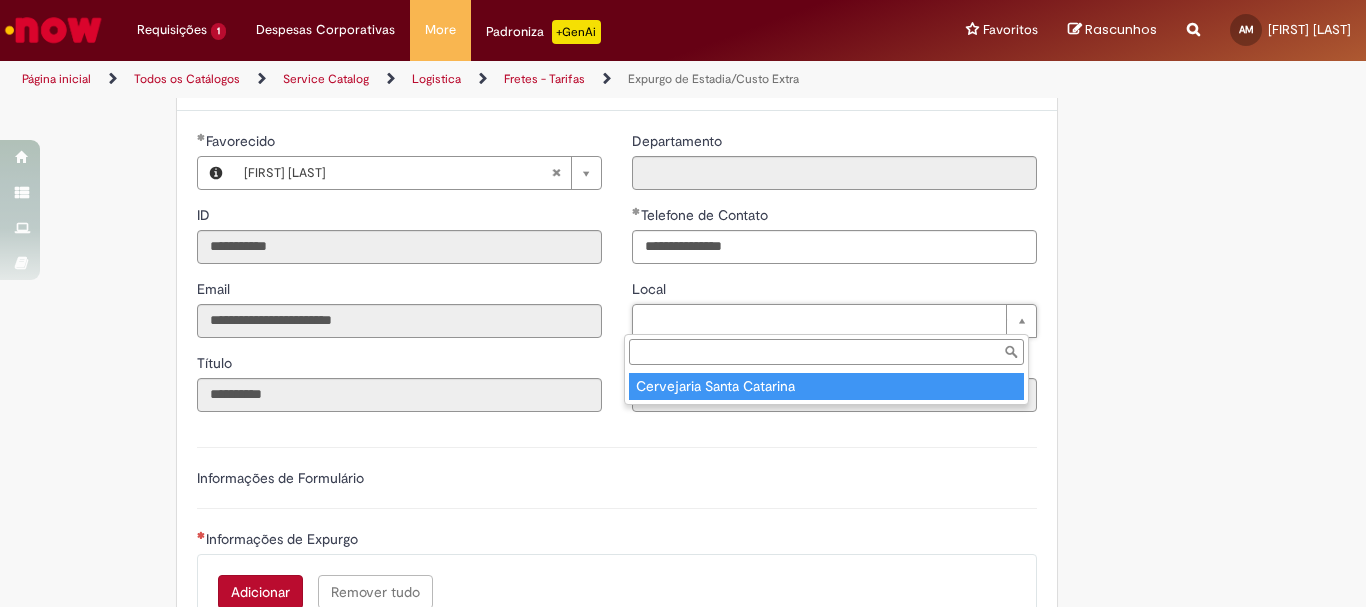 type on "****" 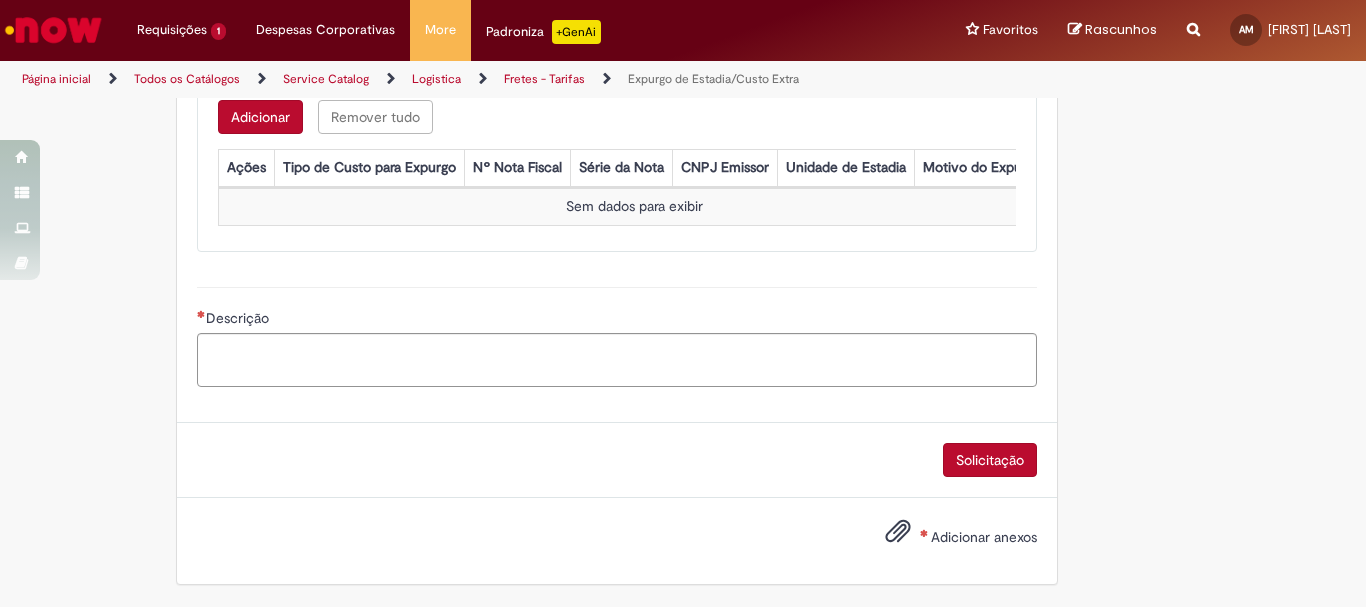 scroll, scrollTop: 590, scrollLeft: 0, axis: vertical 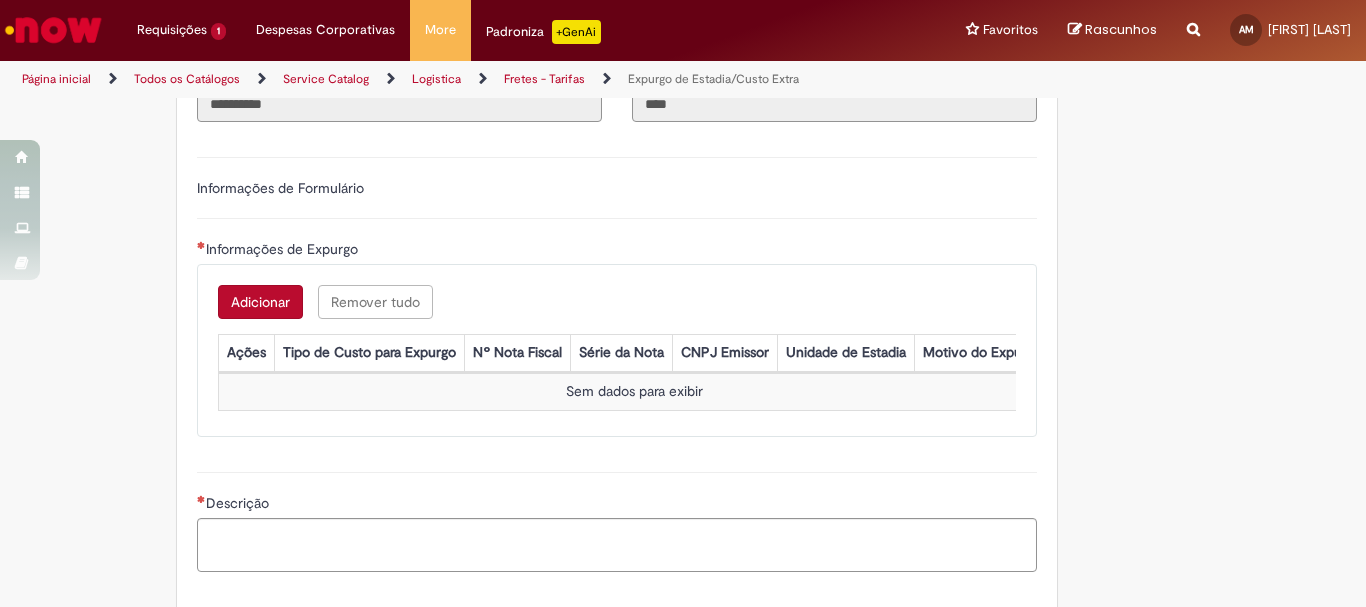 click on "Adicionar" at bounding box center (260, 302) 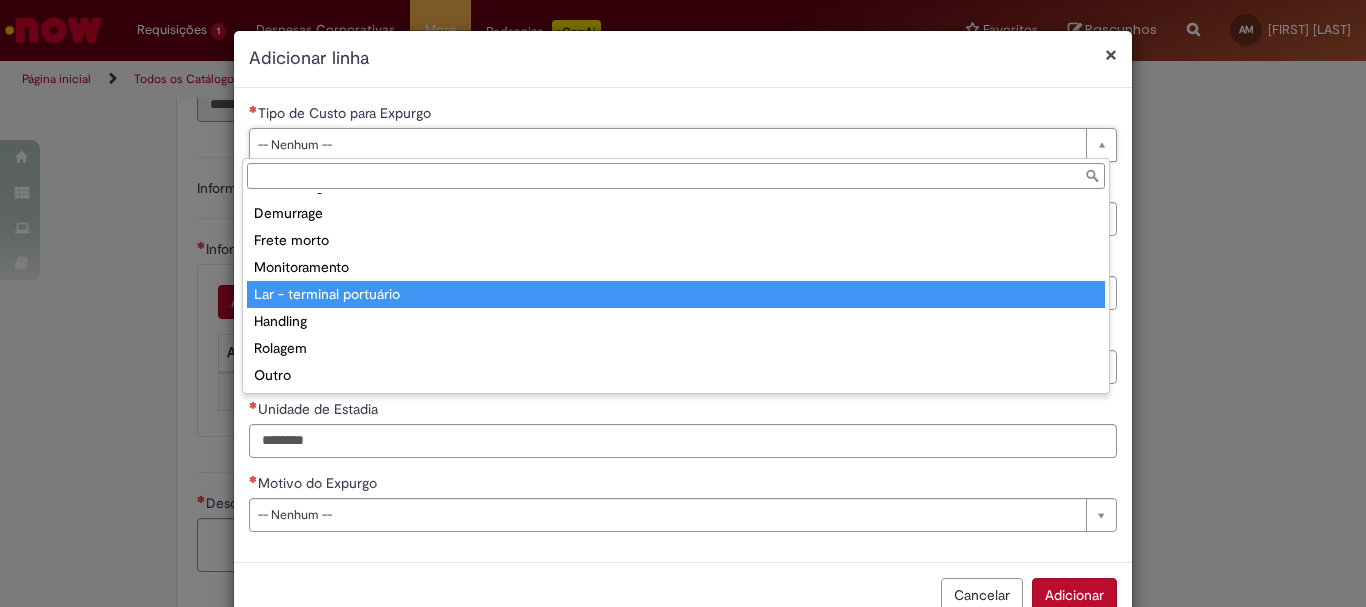 scroll, scrollTop: 0, scrollLeft: 0, axis: both 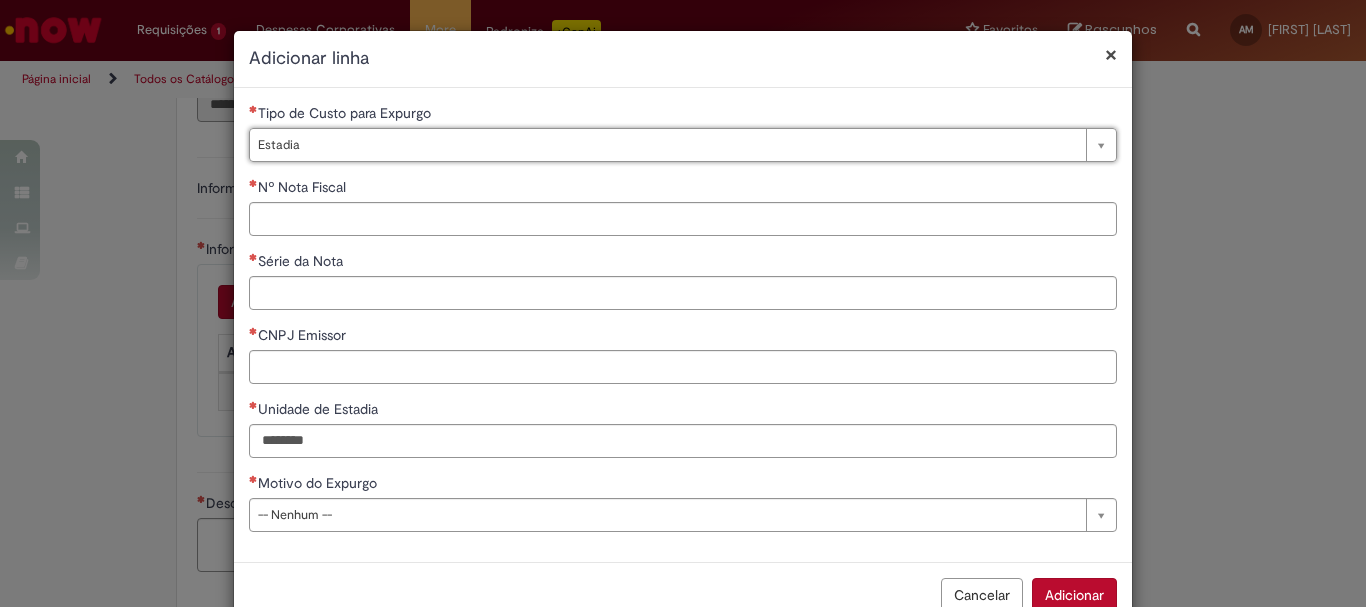 type on "*******" 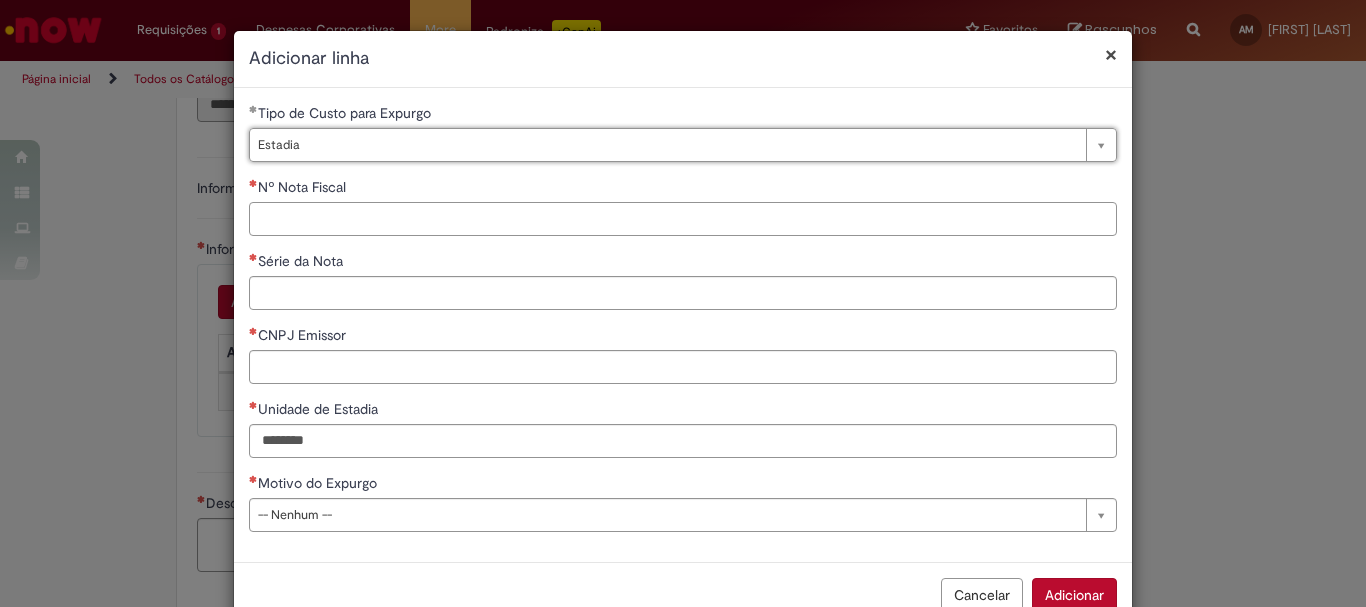 click on "Nº Nota Fiscal" at bounding box center (683, 219) 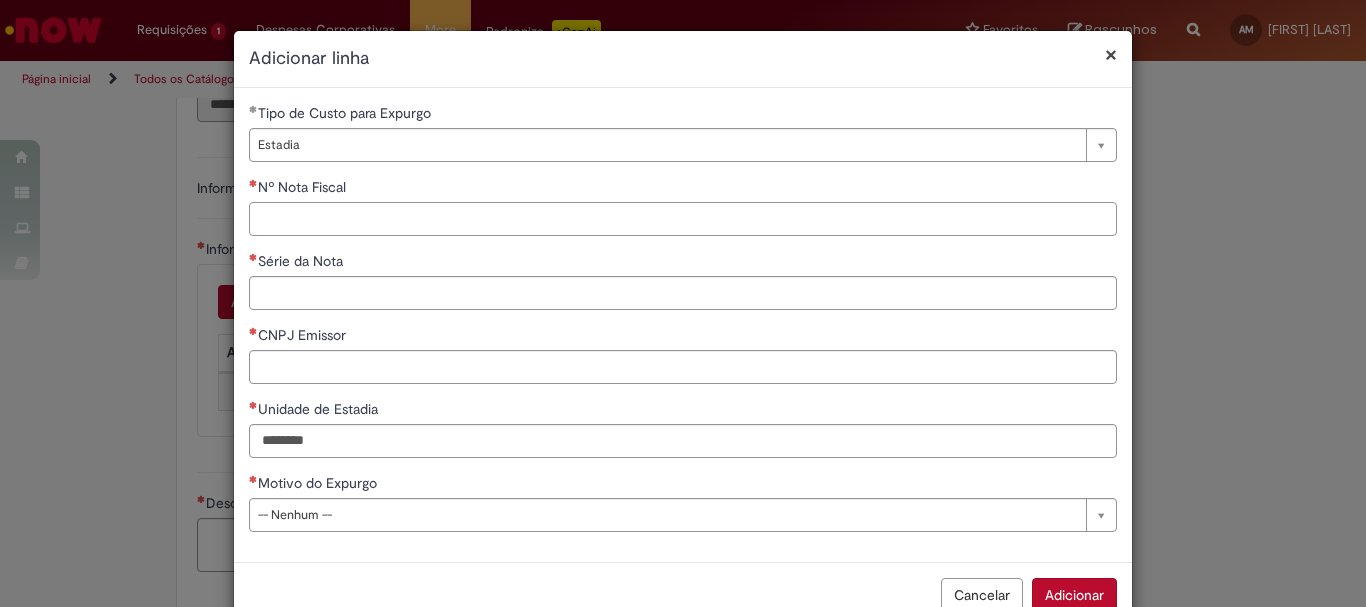paste on "******" 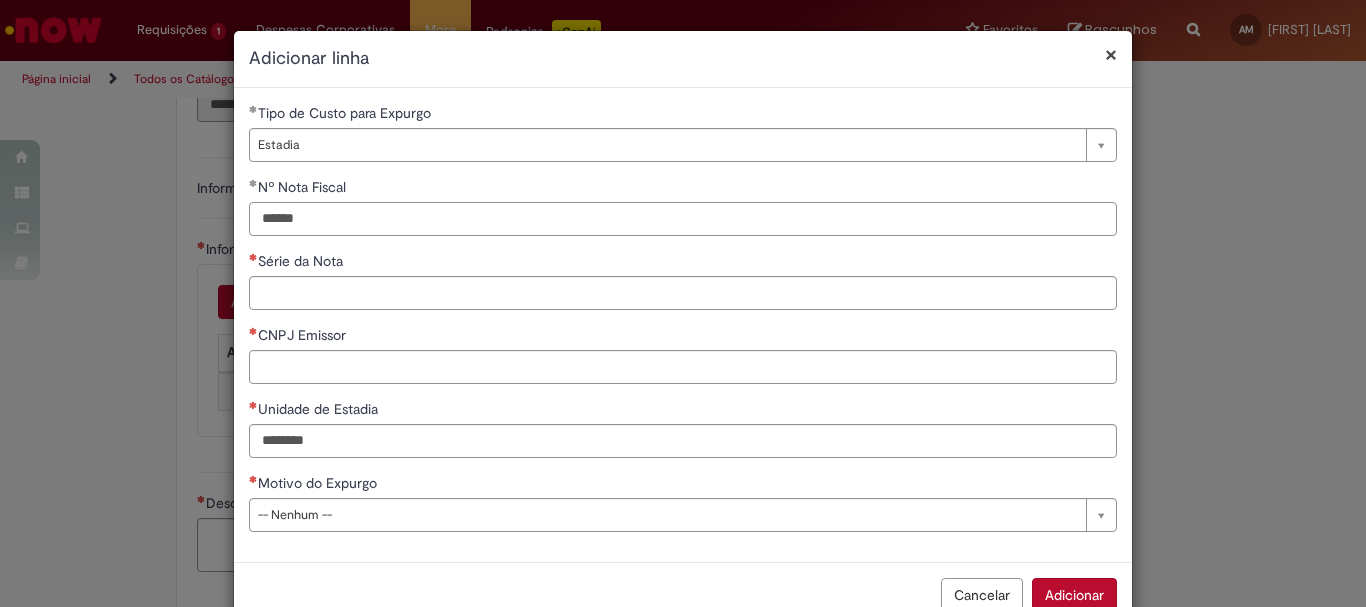 type on "******" 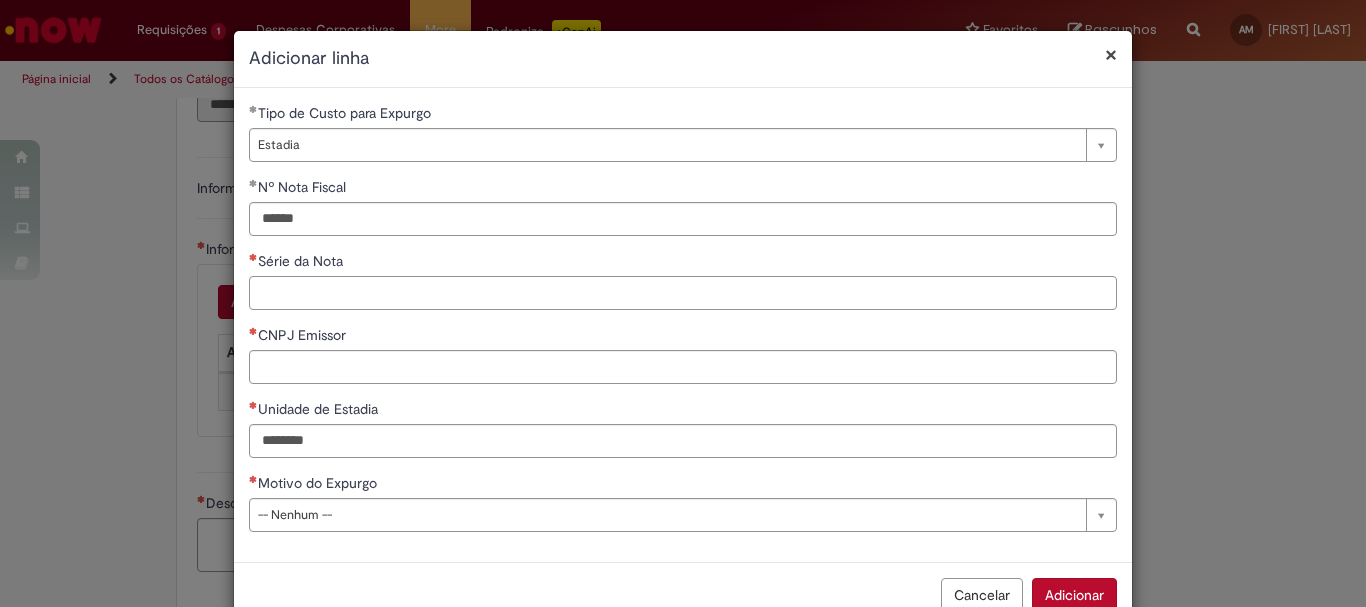 click on "Série da Nota" at bounding box center (683, 293) 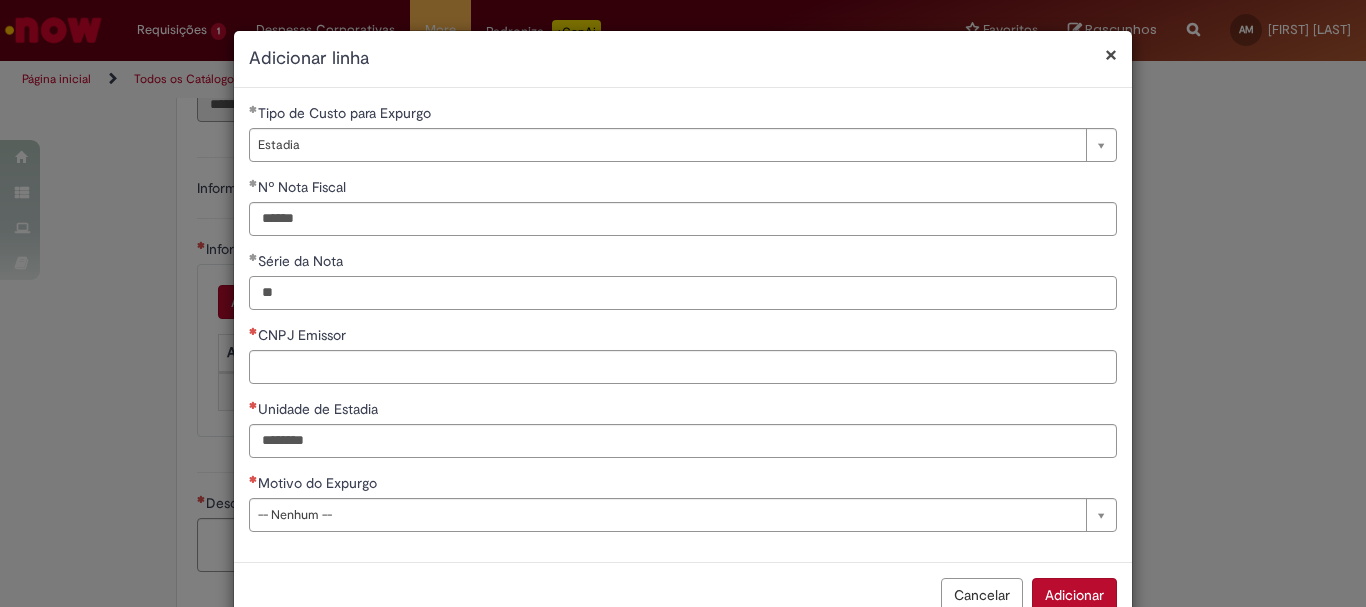type on "**" 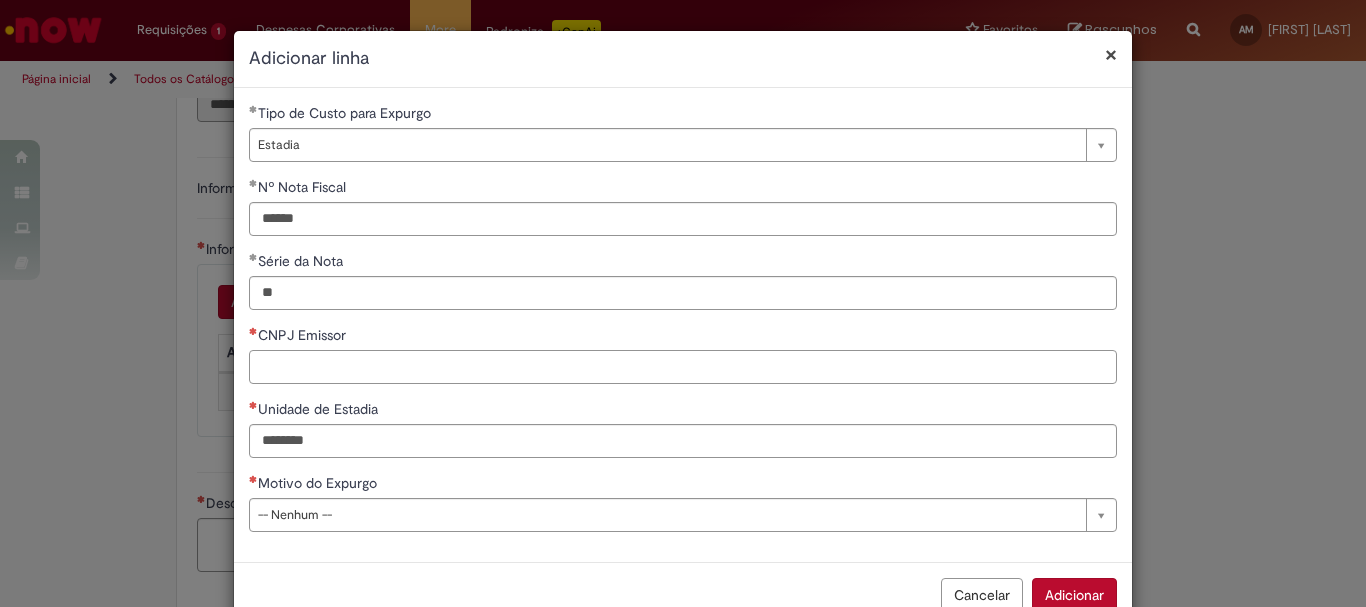 click on "CNPJ Emissor" at bounding box center [683, 367] 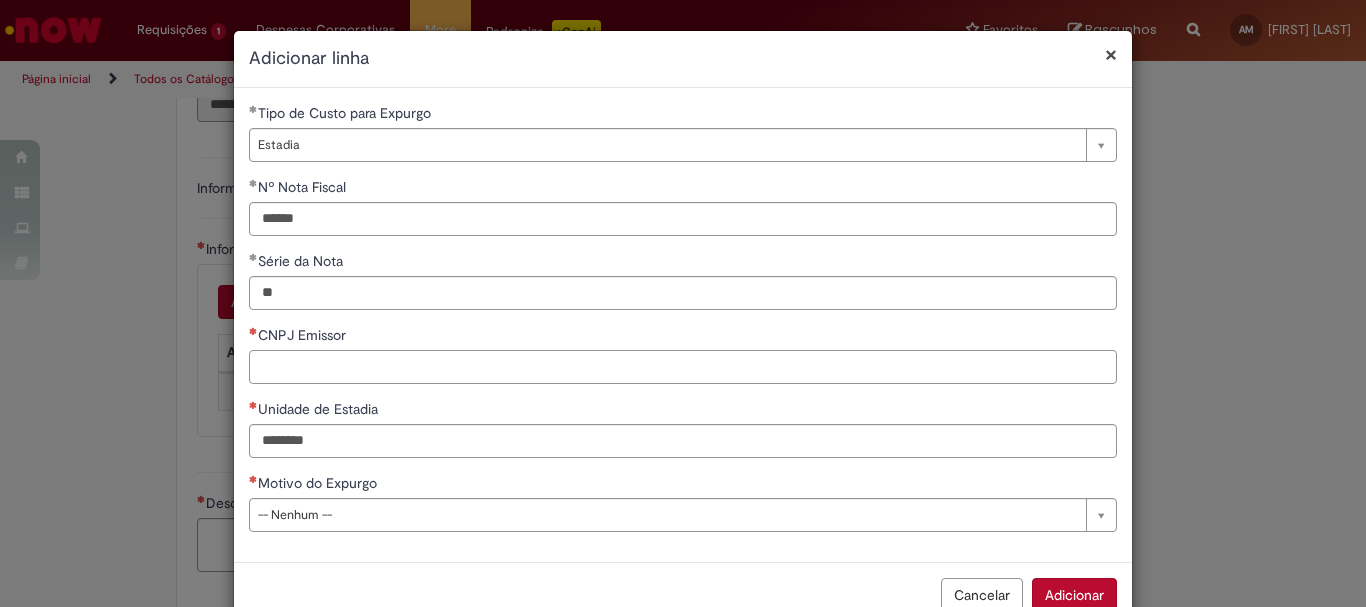 paste on "**********" 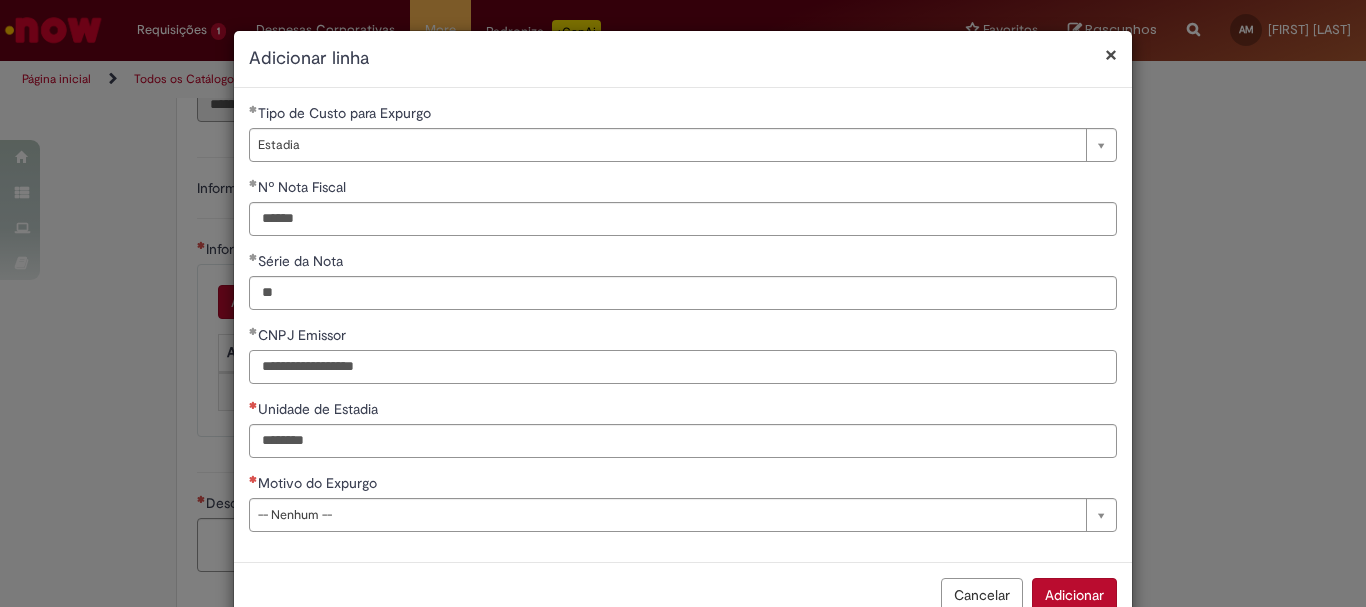 type on "**********" 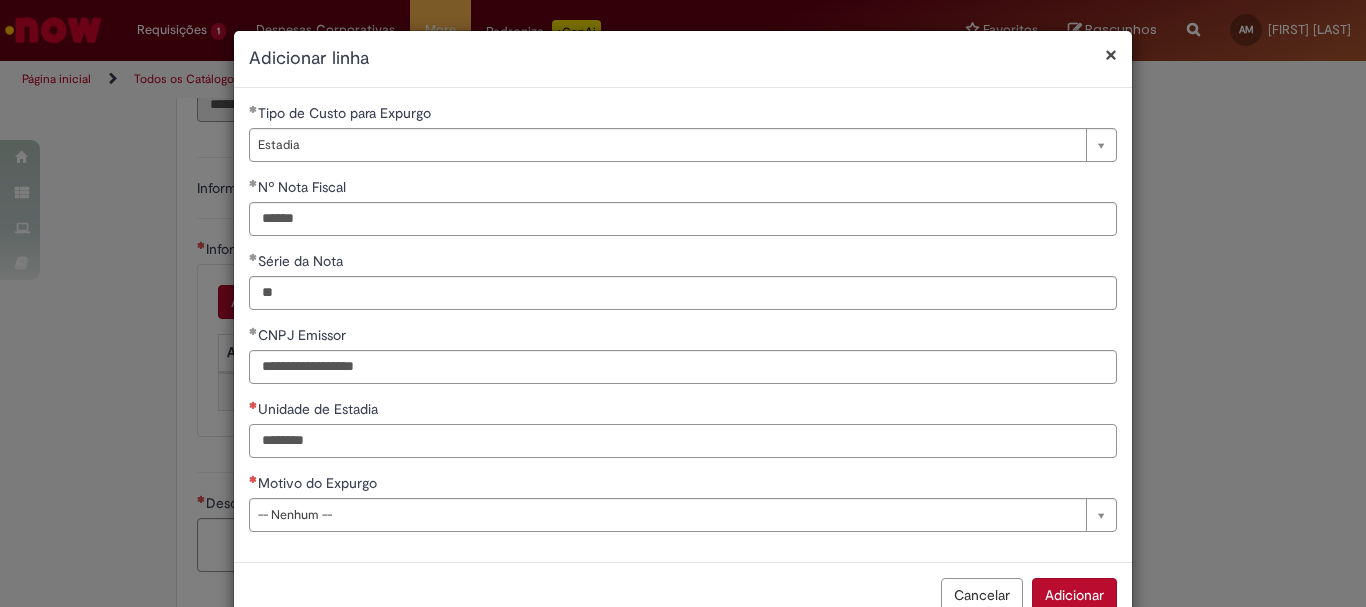 click on "Unidade de Estadia" at bounding box center [683, 441] 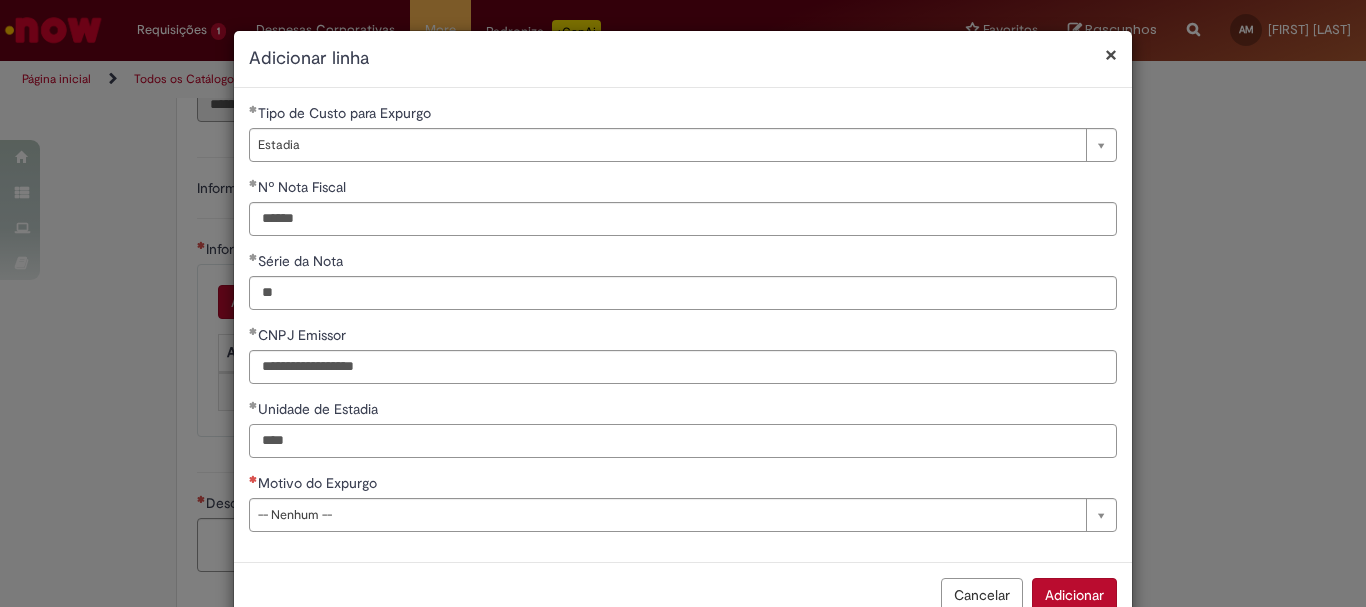 type on "****" 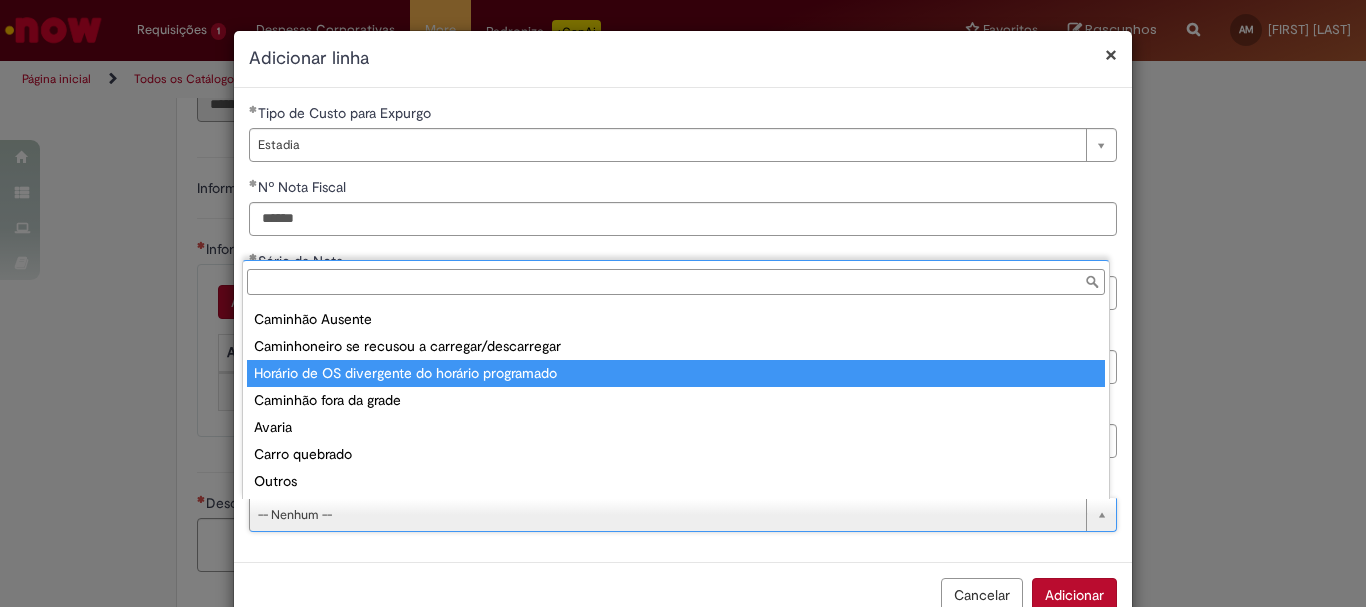 scroll, scrollTop: 0, scrollLeft: 0, axis: both 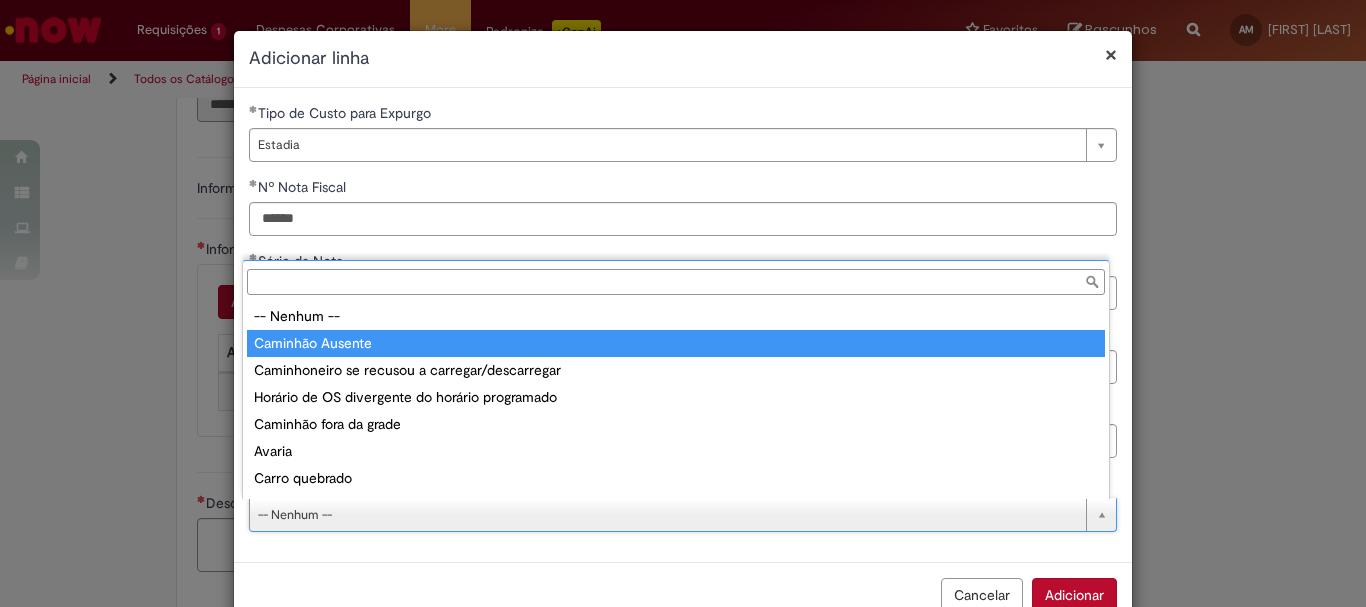 type on "**********" 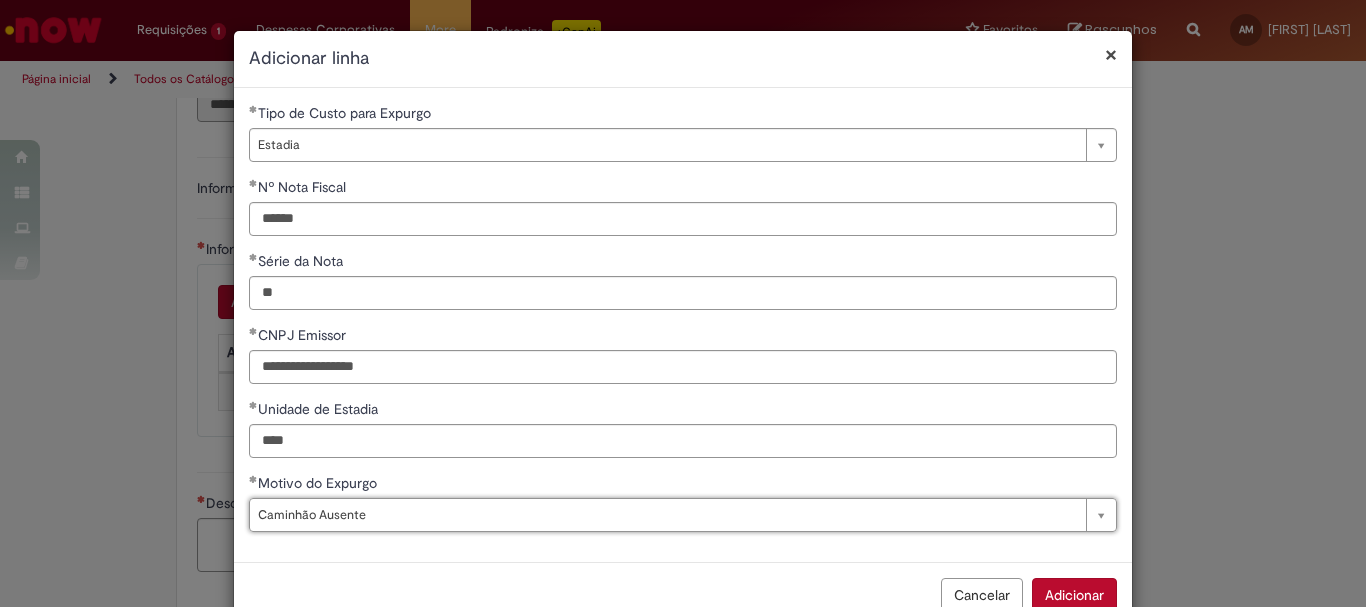 scroll, scrollTop: 51, scrollLeft: 0, axis: vertical 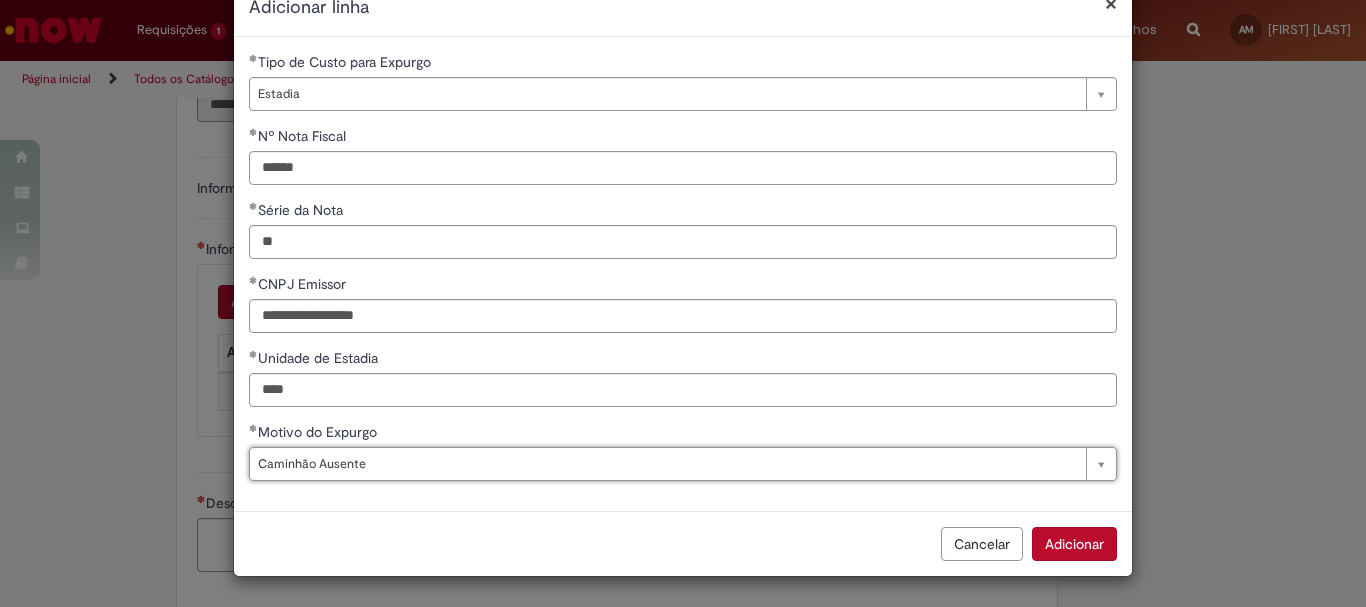 click on "Adicionar" at bounding box center (1074, 544) 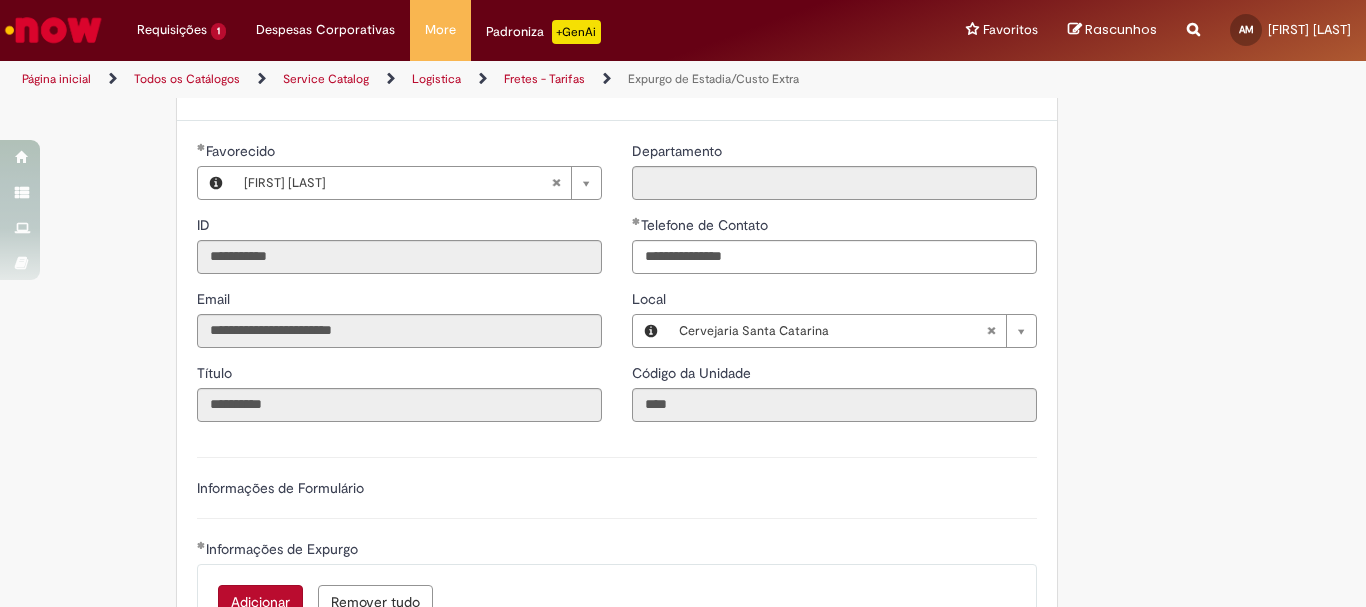 scroll, scrollTop: 590, scrollLeft: 0, axis: vertical 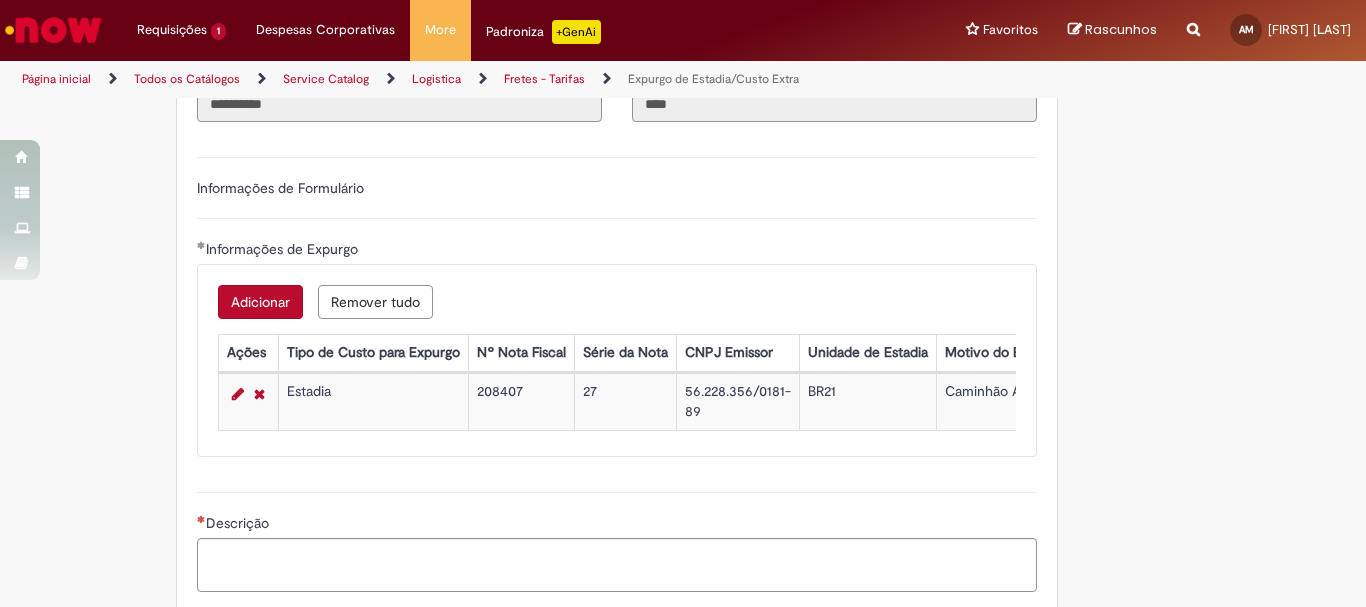 drag, startPoint x: 329, startPoint y: 452, endPoint x: 347, endPoint y: 450, distance: 18.110771 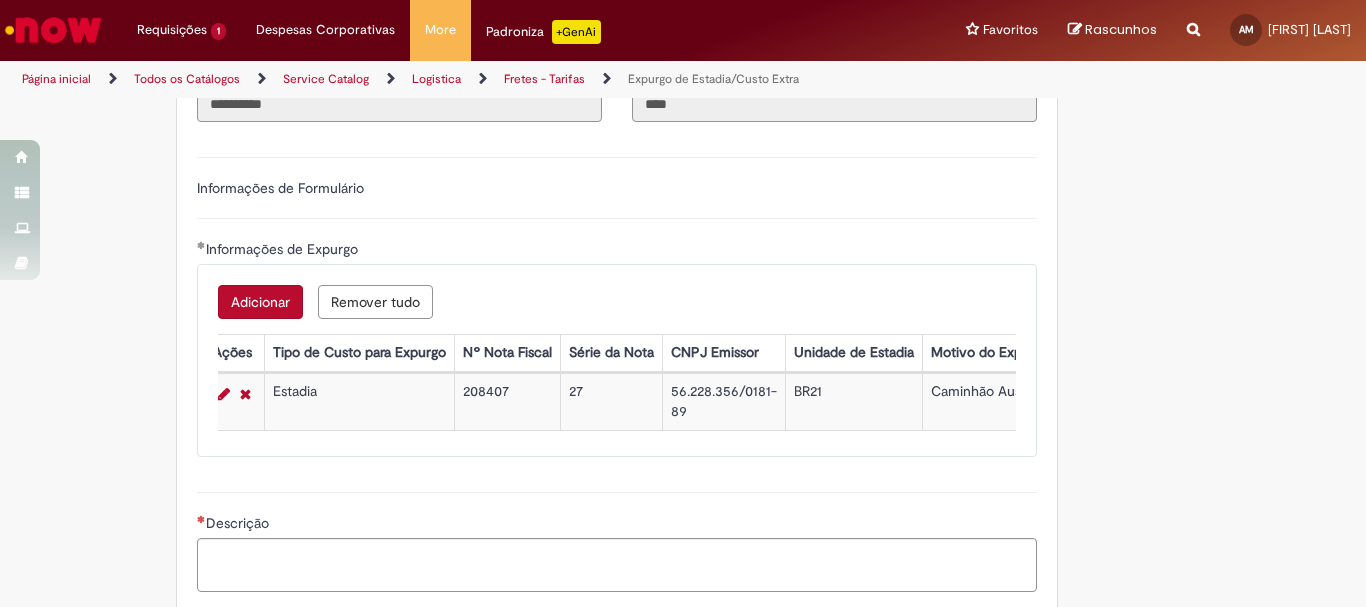 scroll, scrollTop: 690, scrollLeft: 0, axis: vertical 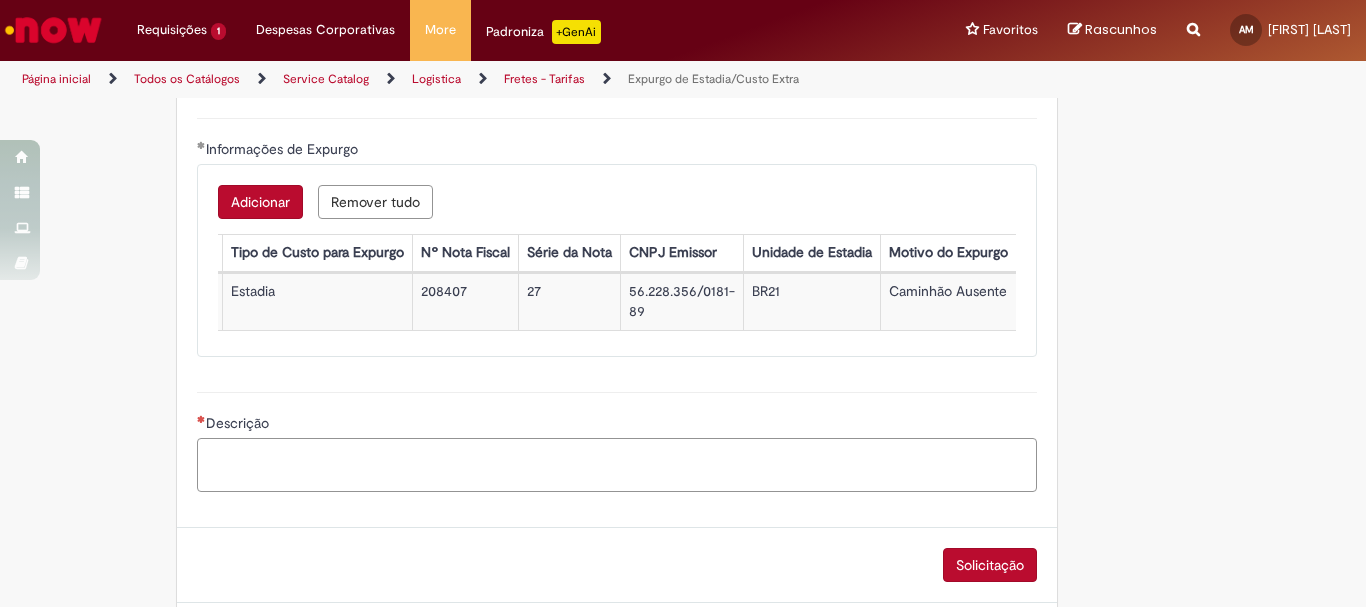 click on "Descrição" at bounding box center [617, 465] 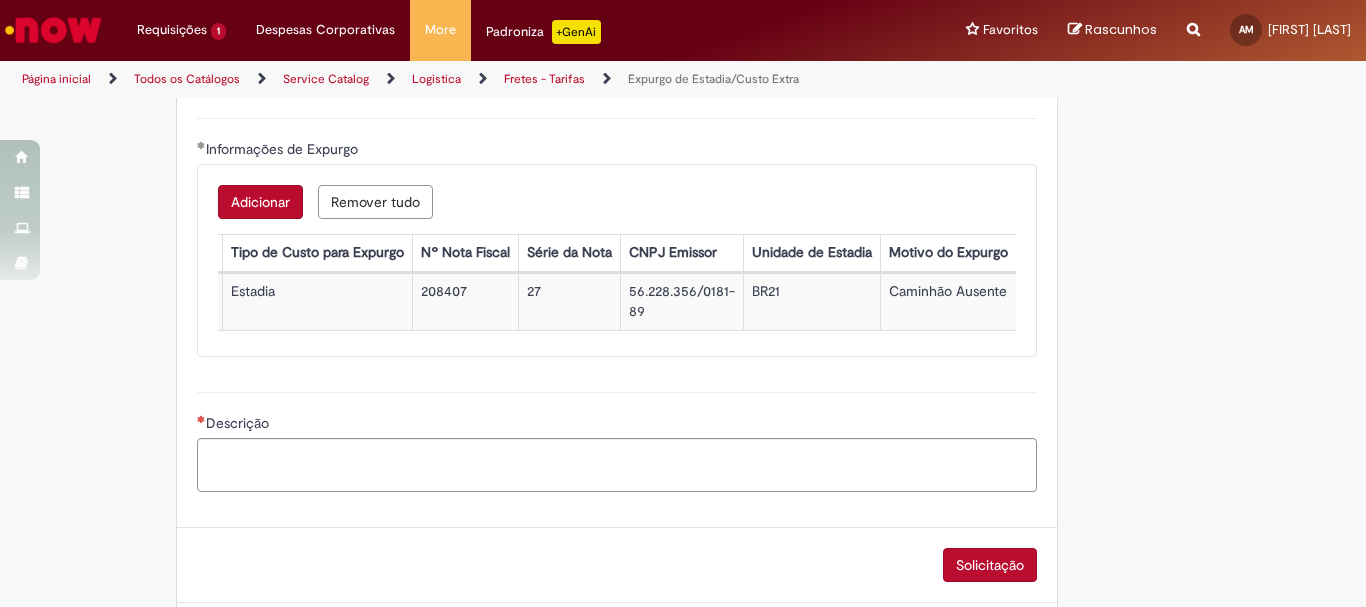click on "Descrição" at bounding box center (617, 425) 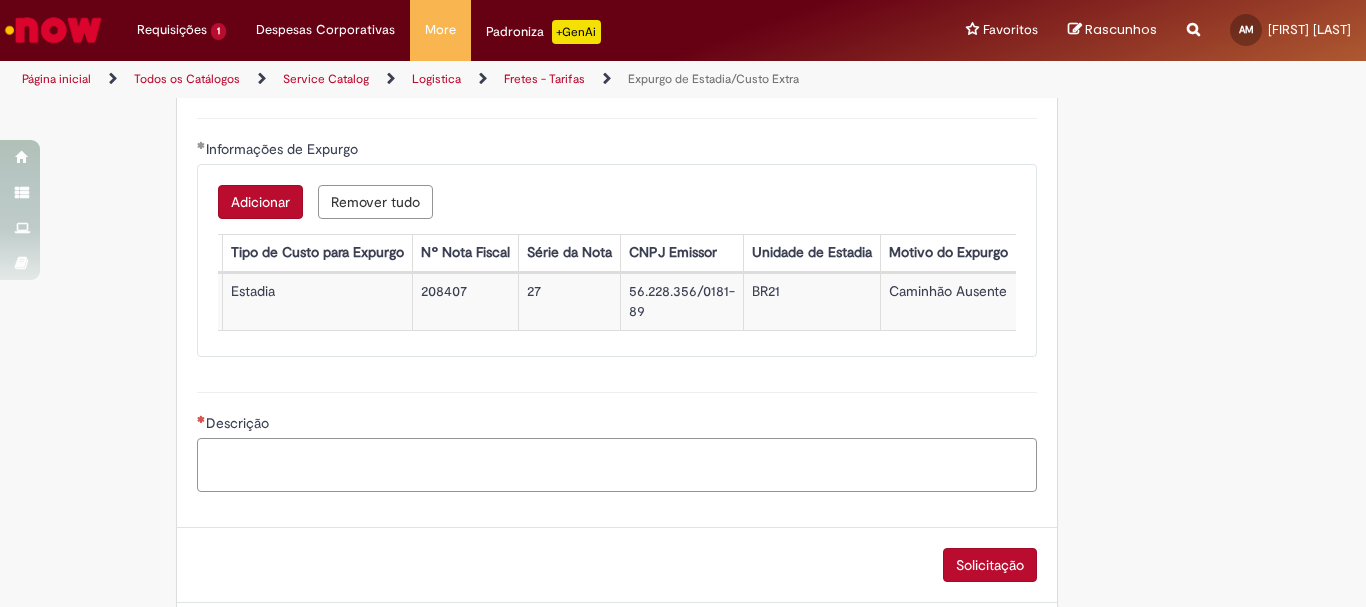 click on "Descrição" at bounding box center [617, 465] 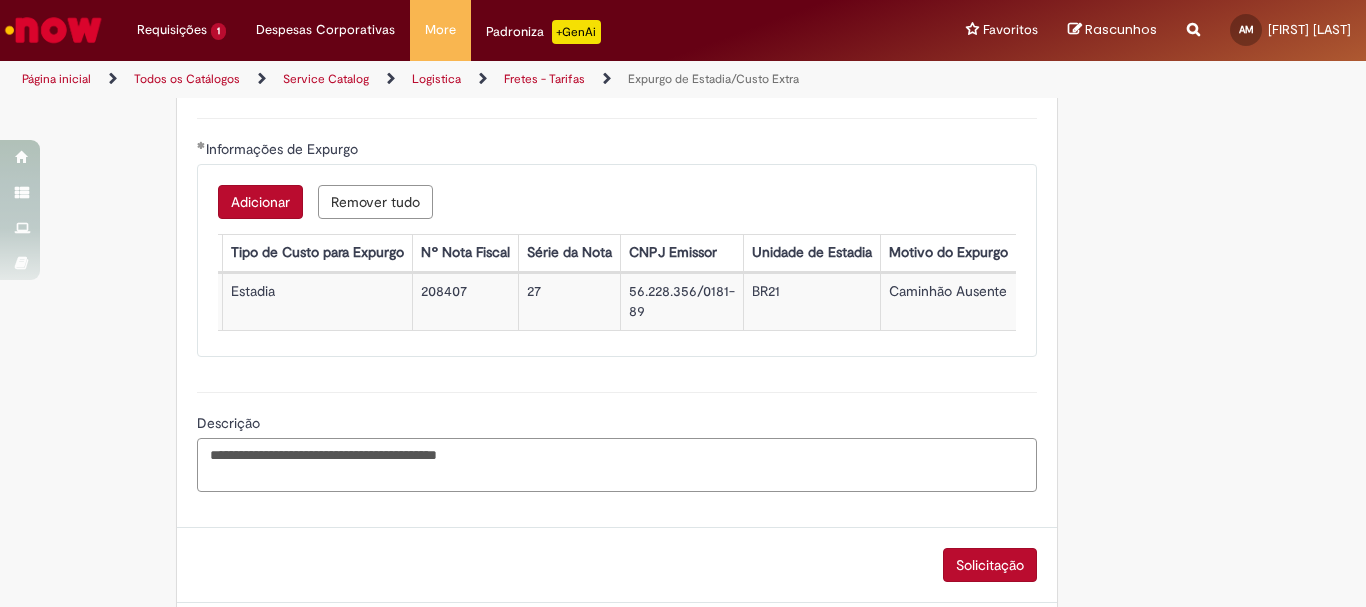 paste on "**********" 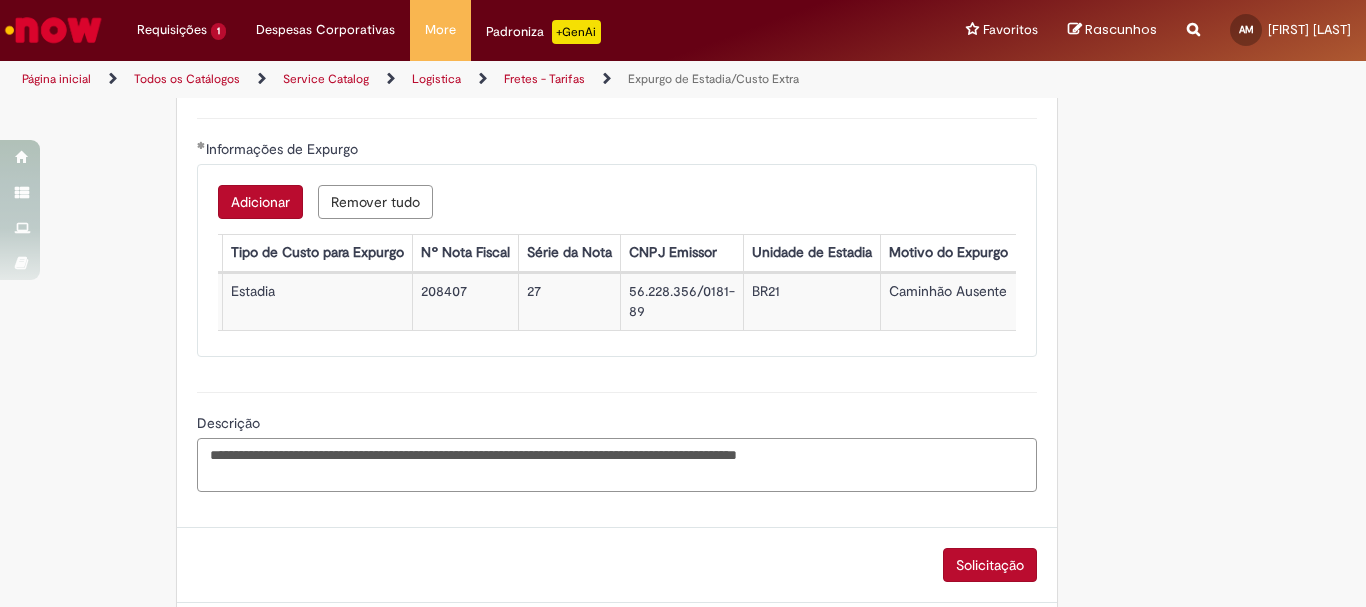 paste on "**********" 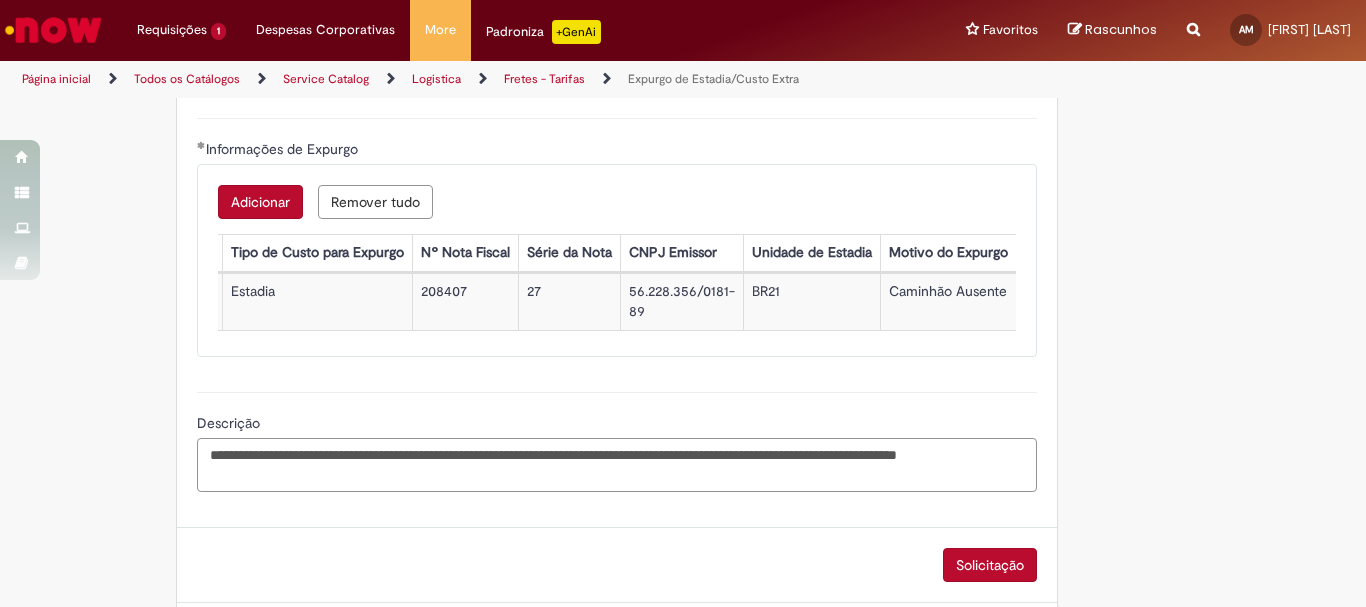 paste on "**********" 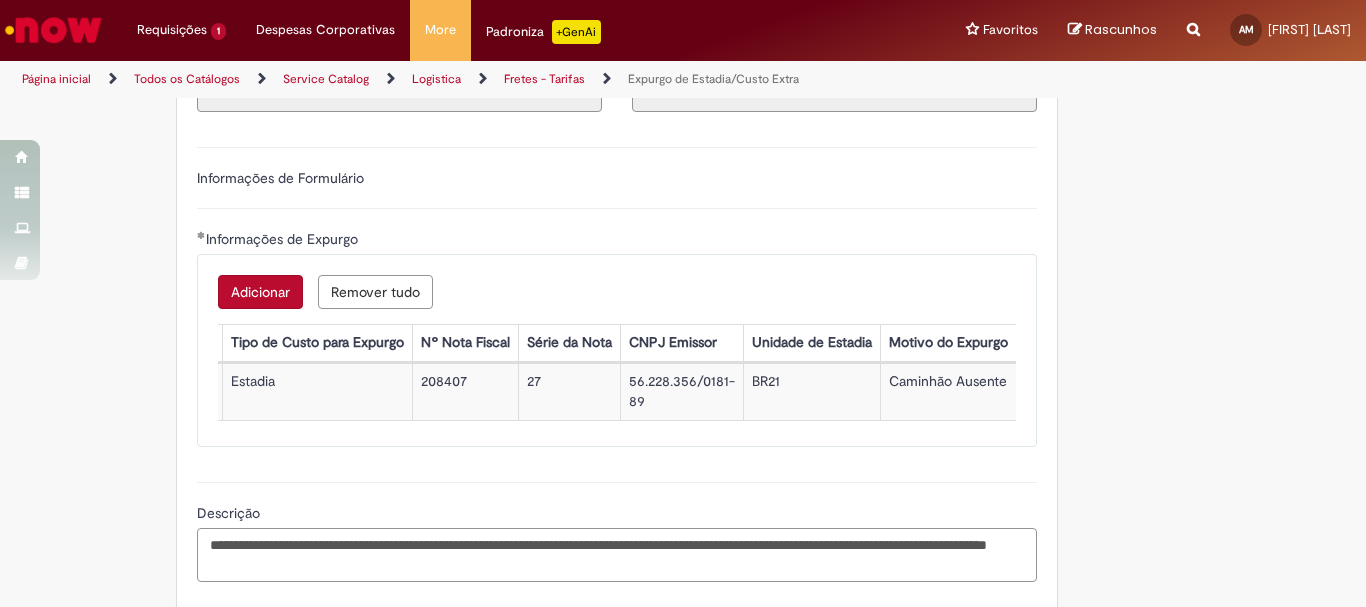 scroll, scrollTop: 810, scrollLeft: 0, axis: vertical 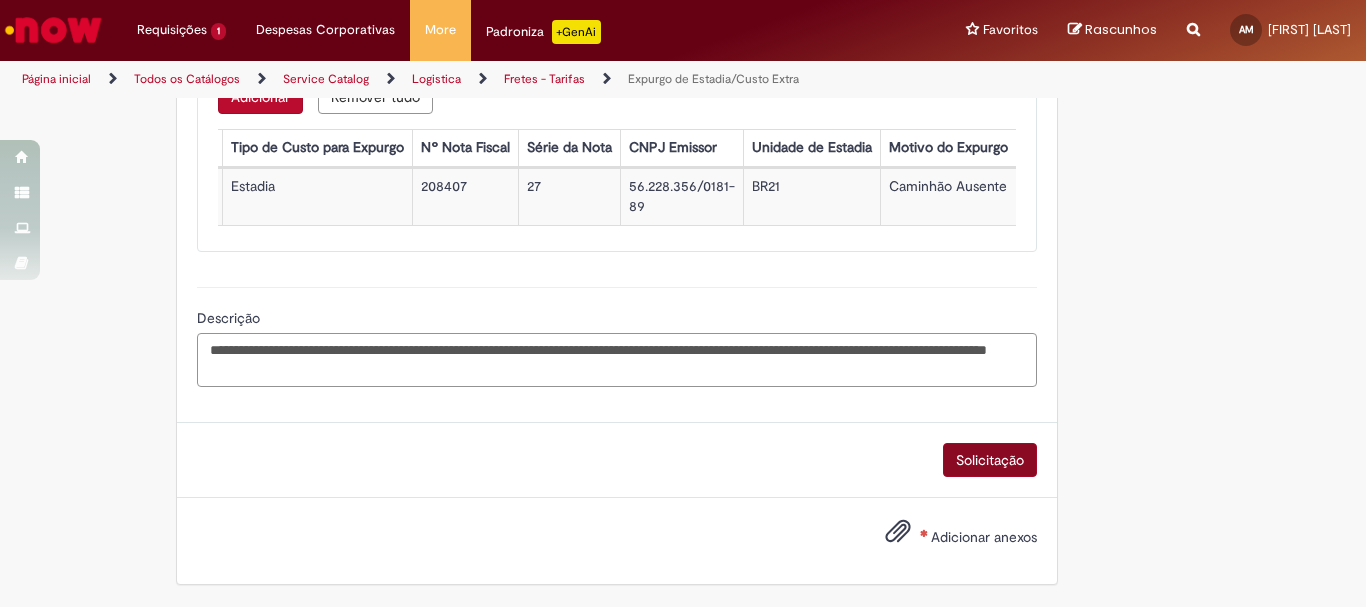 type on "**********" 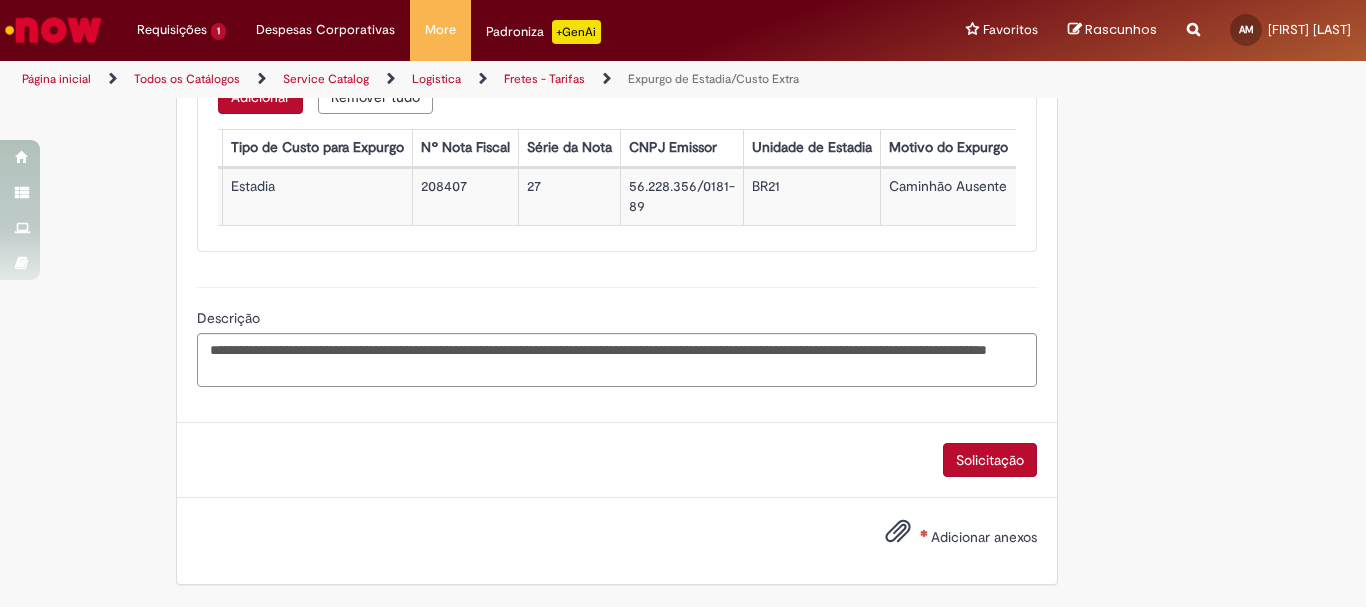 click on "Solicitação" at bounding box center [990, 460] 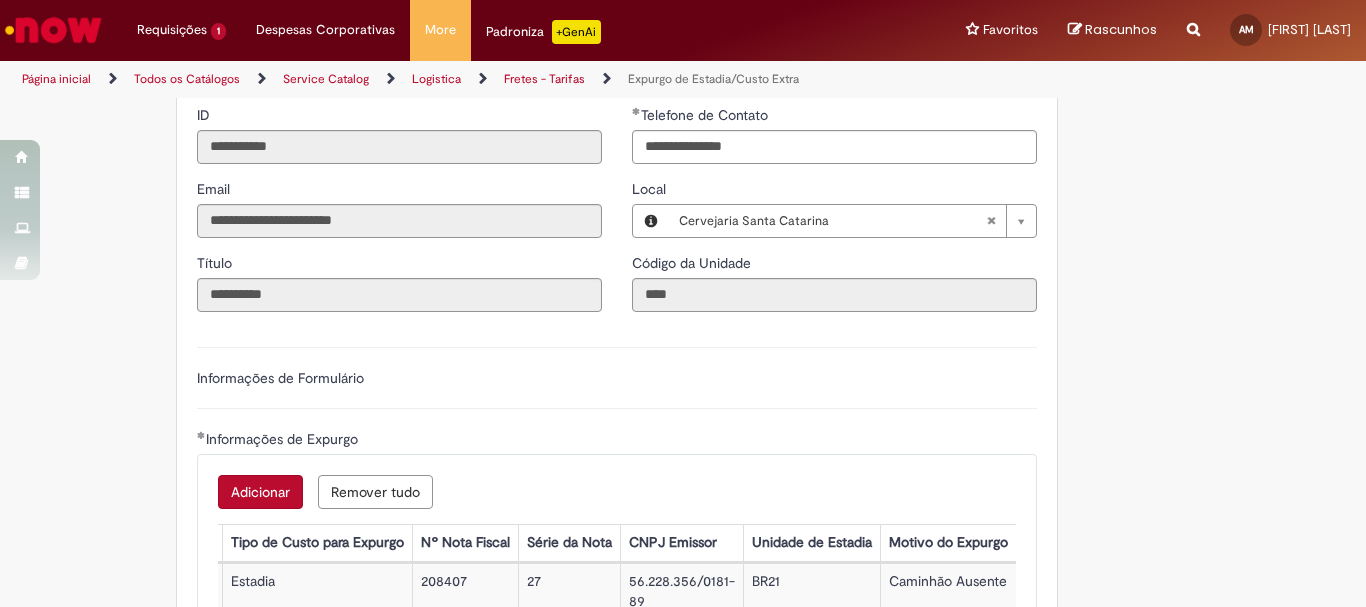scroll, scrollTop: 500, scrollLeft: 0, axis: vertical 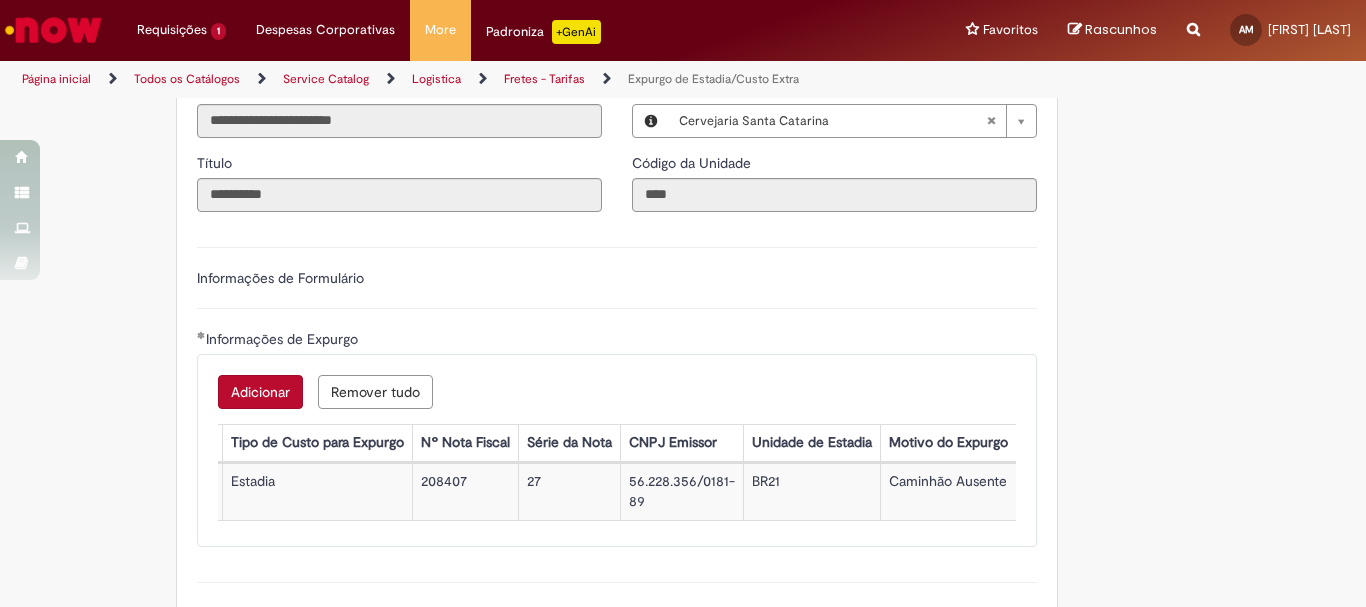 click on "Informações de Formulário" at bounding box center (280, 278) 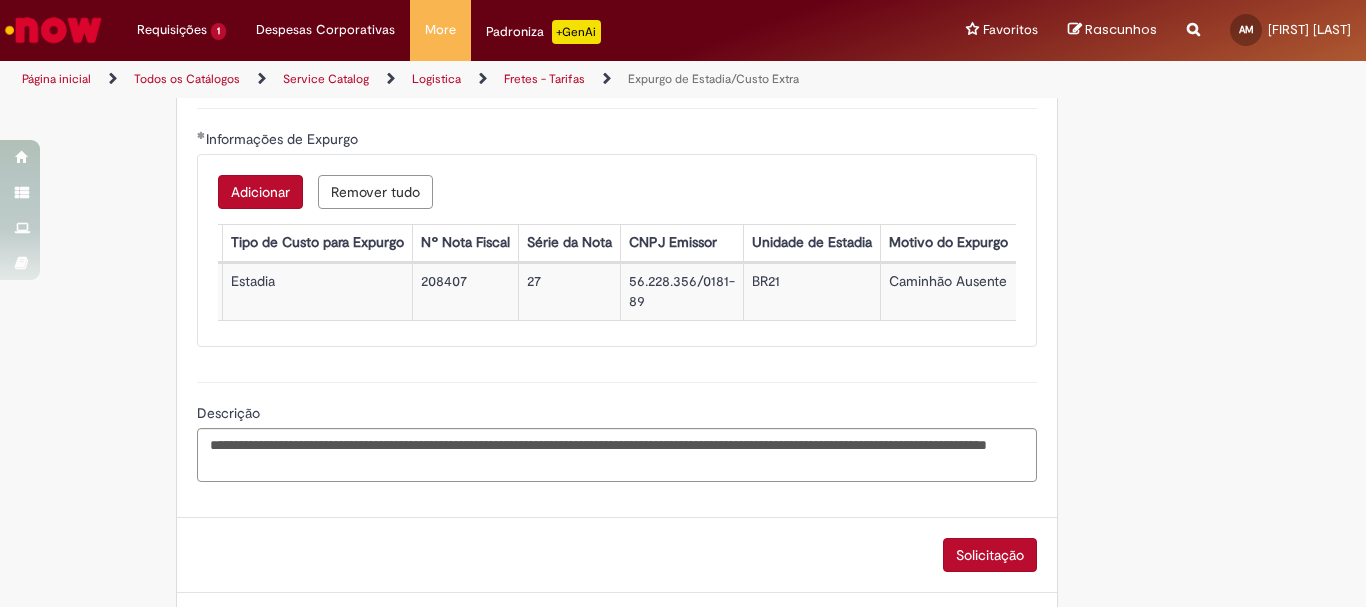 scroll, scrollTop: 0, scrollLeft: 0, axis: both 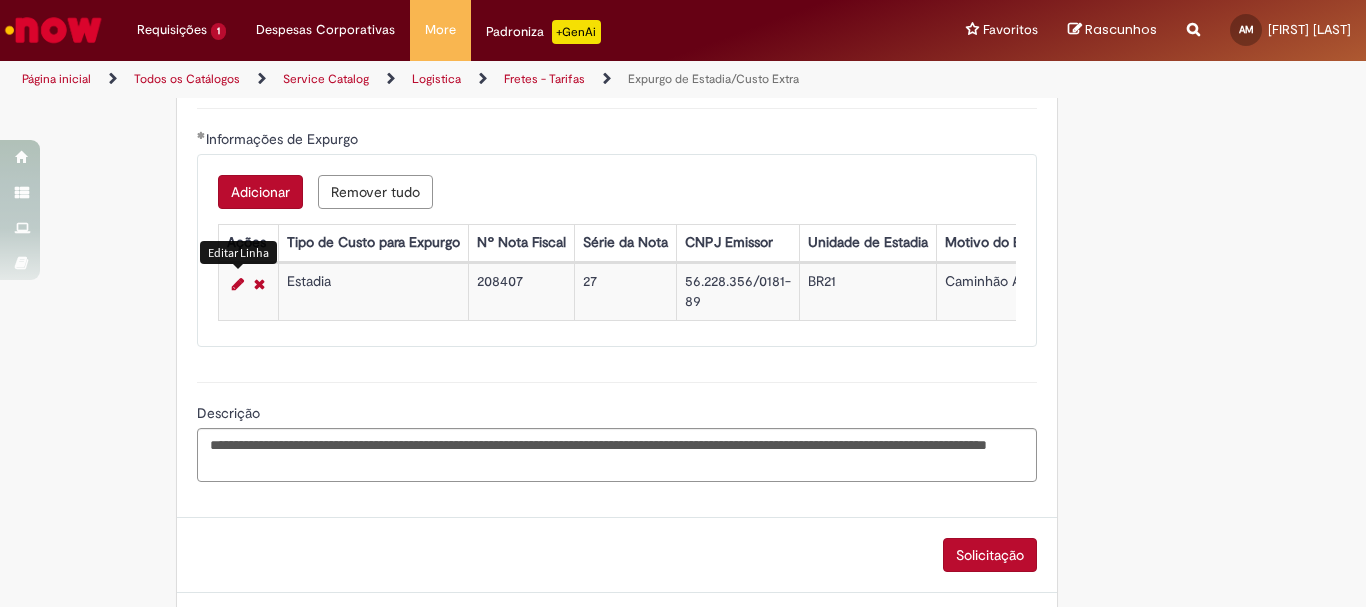 click at bounding box center (238, 284) 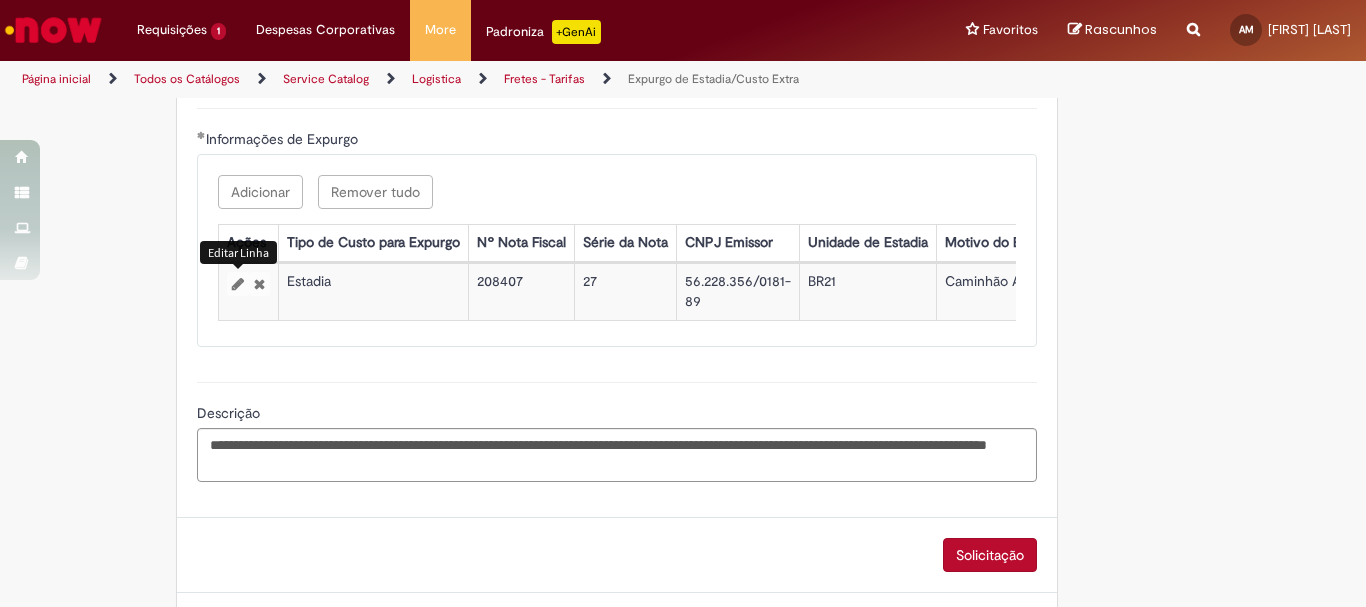 select on "*******" 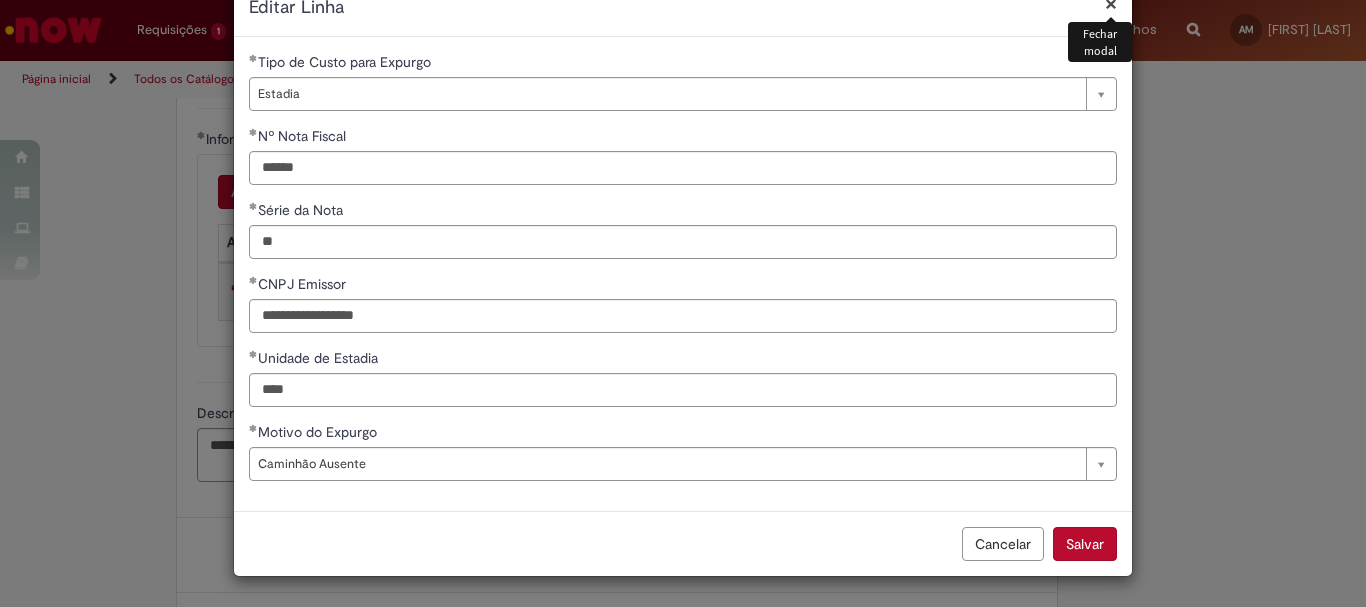 scroll, scrollTop: 0, scrollLeft: 0, axis: both 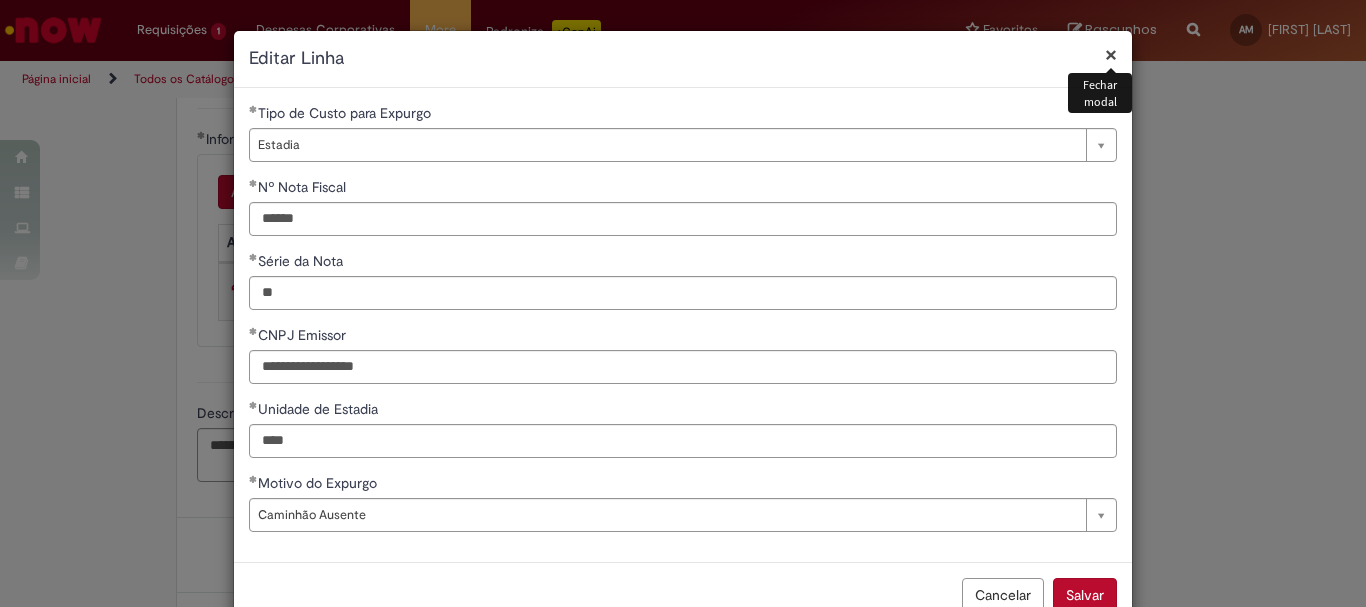 click on "Cancelar   Salvar" at bounding box center (683, 594) 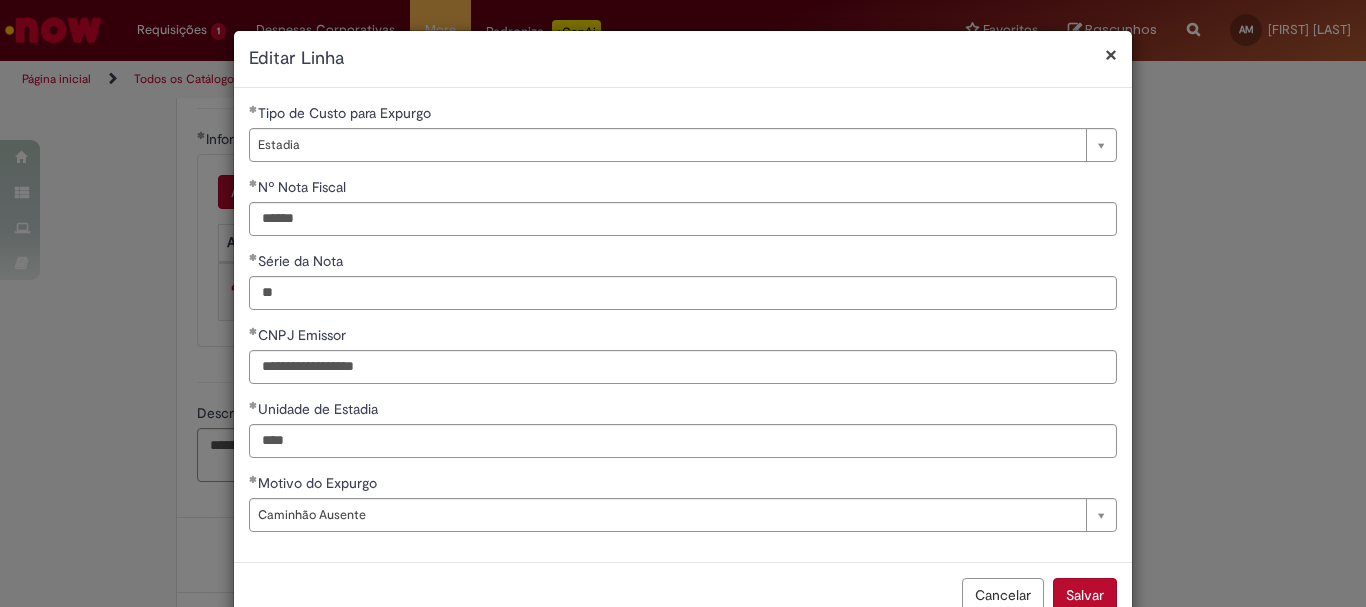 click on "Salvar" at bounding box center (1085, 595) 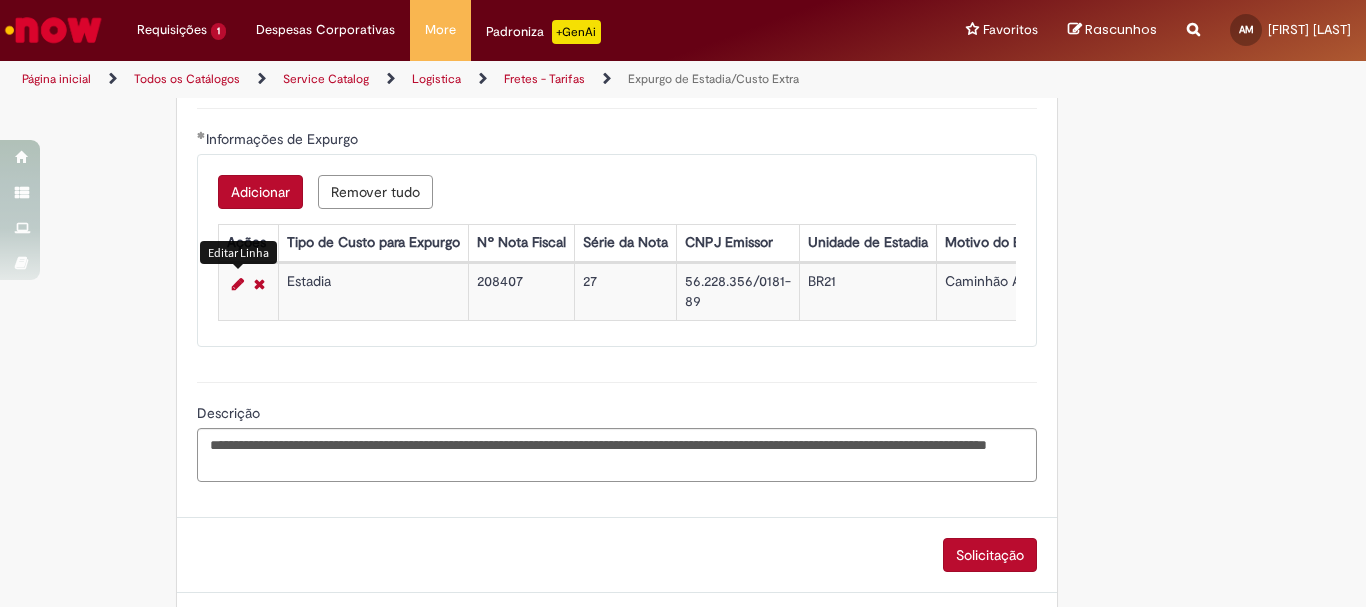 scroll, scrollTop: 5, scrollLeft: 0, axis: vertical 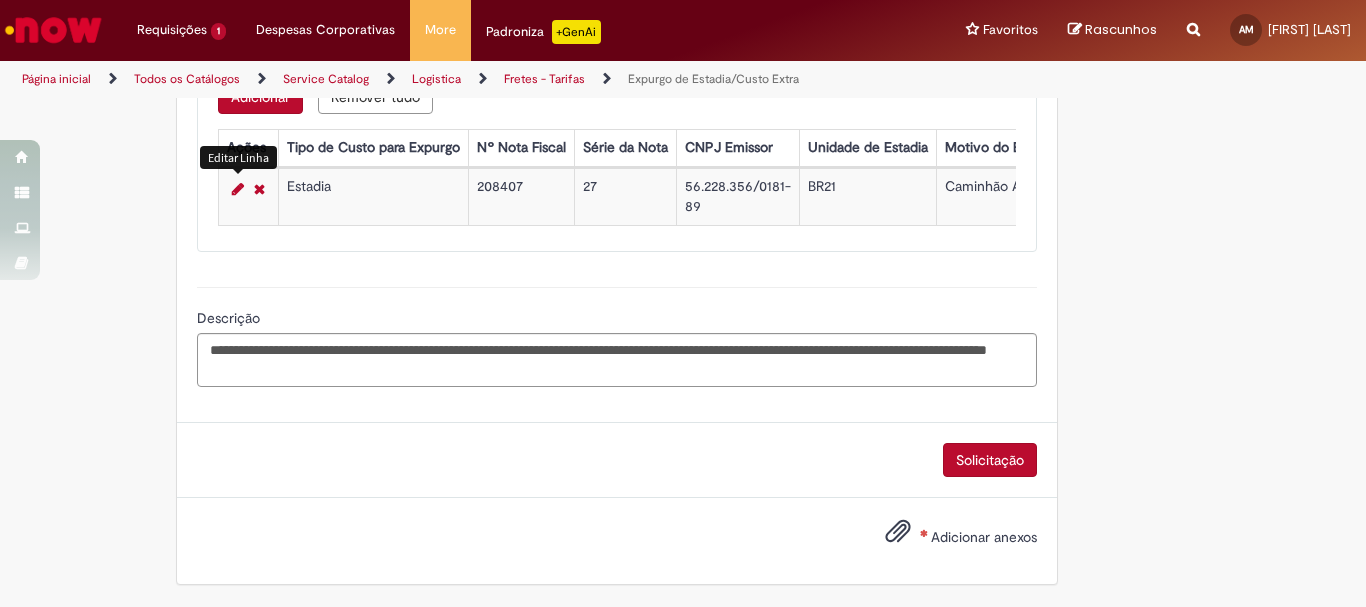 click on "Adicionar anexos" at bounding box center (946, 538) 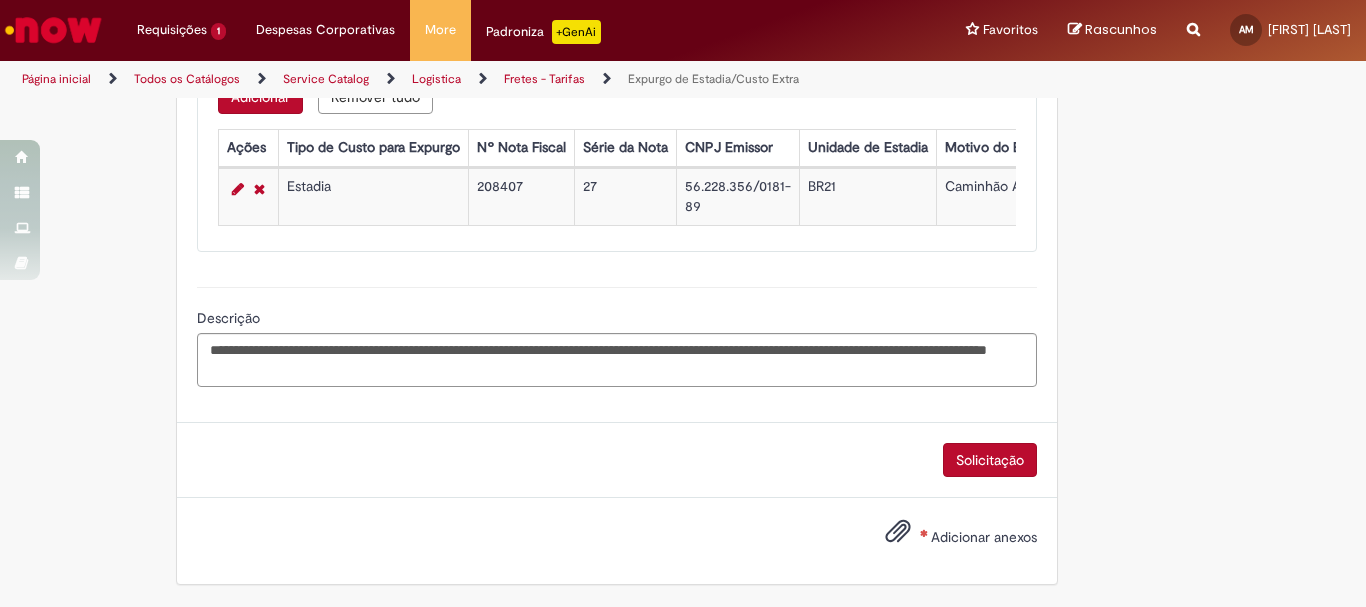 click on "Solicitação" at bounding box center (990, 460) 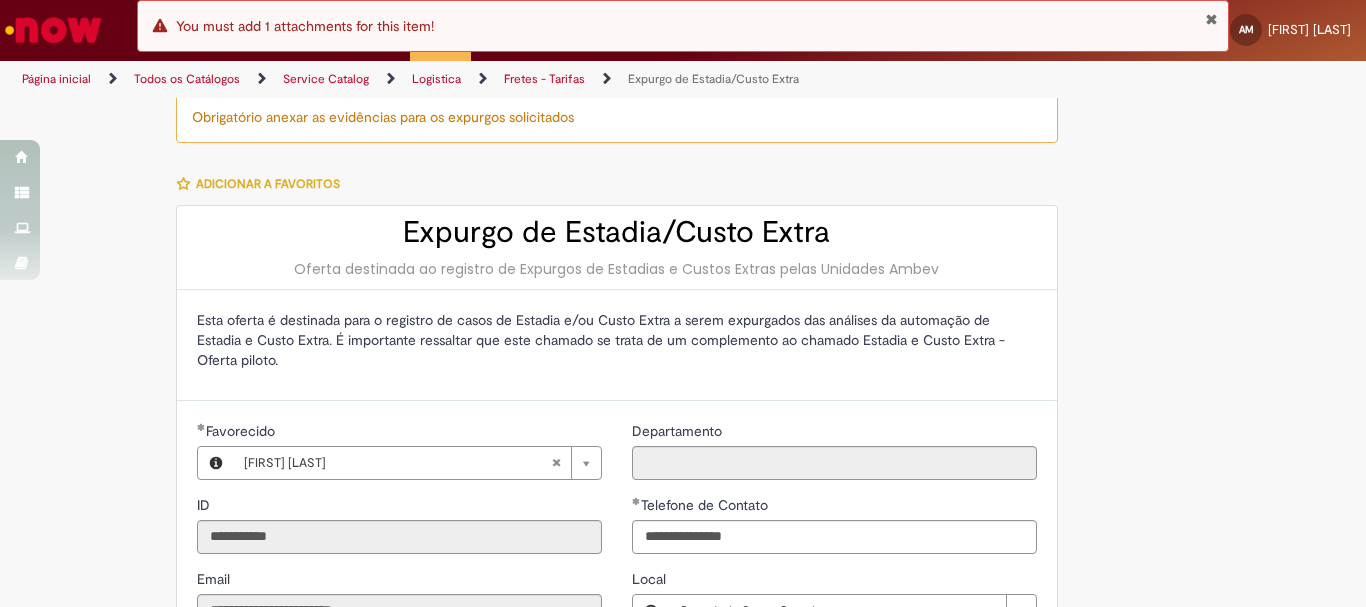 scroll, scrollTop: 0, scrollLeft: 0, axis: both 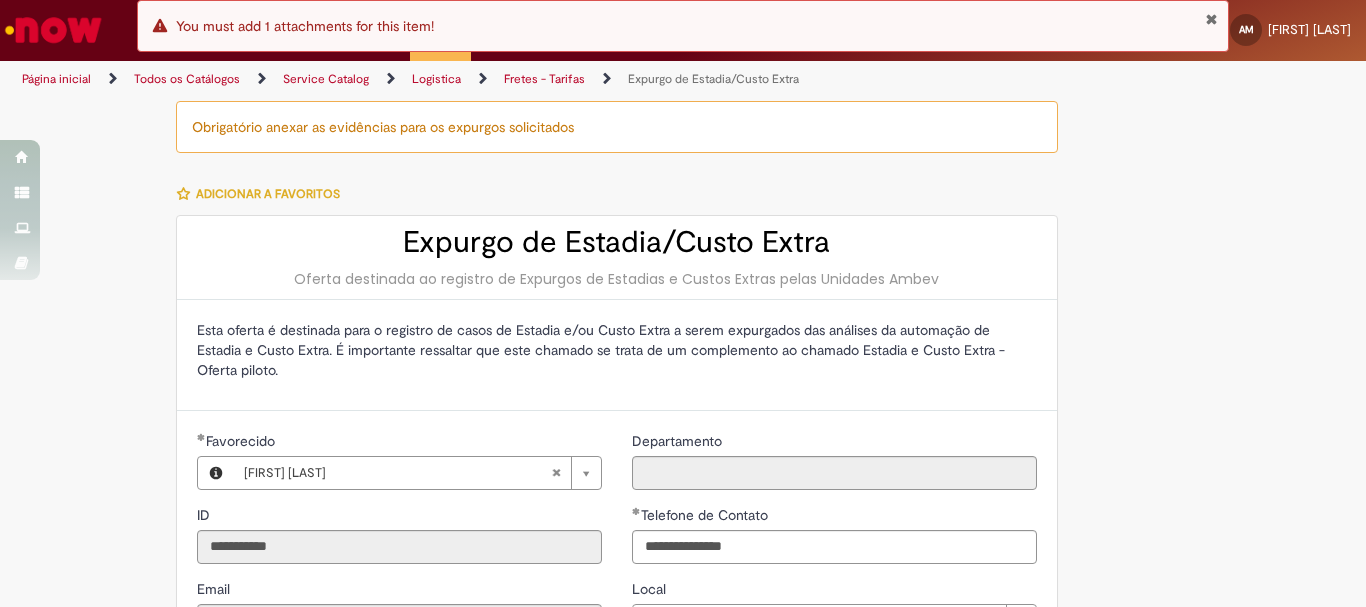 drag, startPoint x: 183, startPoint y: 132, endPoint x: 570, endPoint y: 122, distance: 387.12918 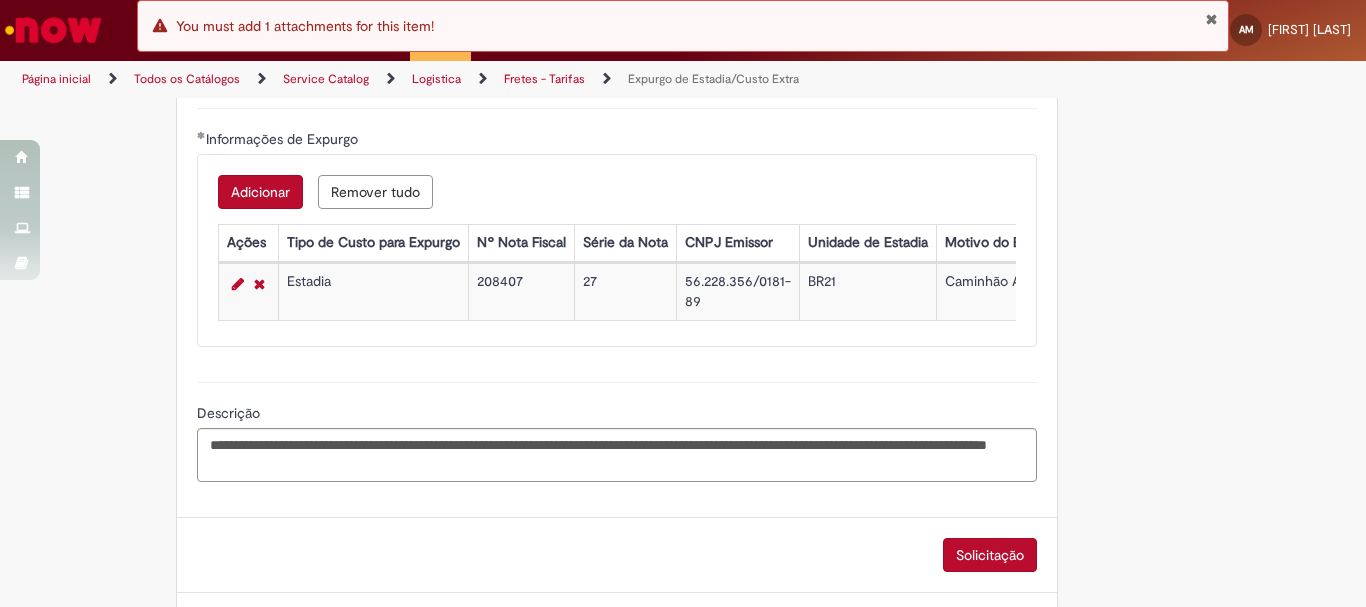 scroll, scrollTop: 810, scrollLeft: 0, axis: vertical 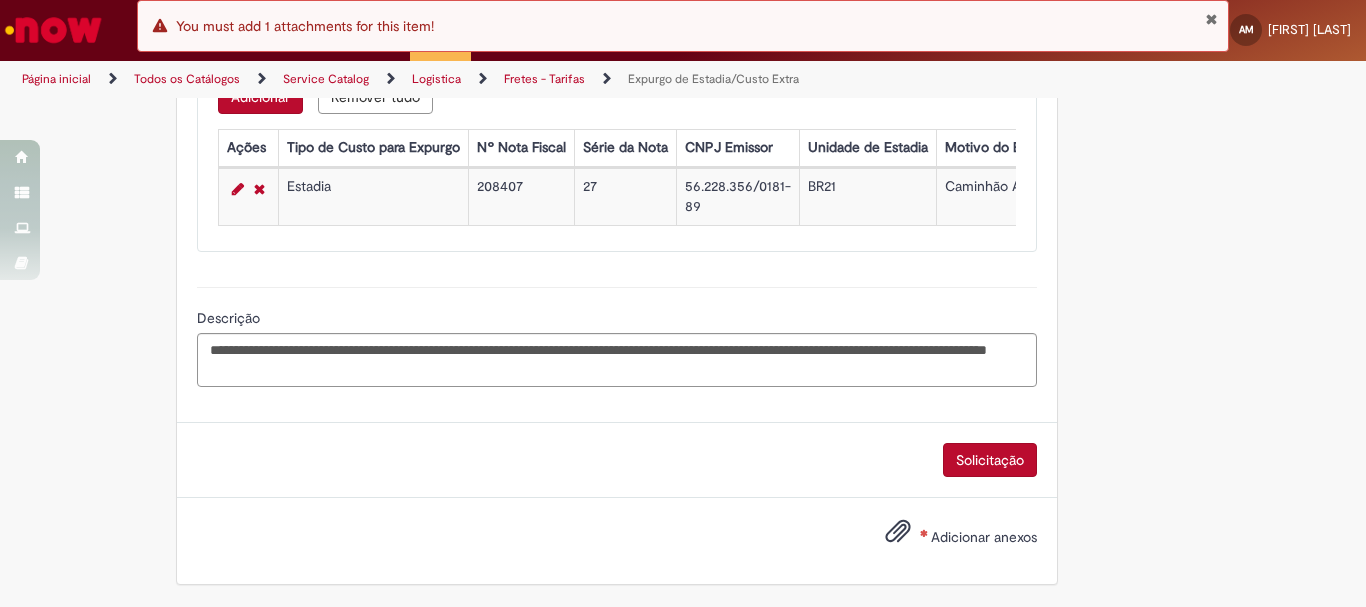 click on "Solicitação" at bounding box center [617, 460] 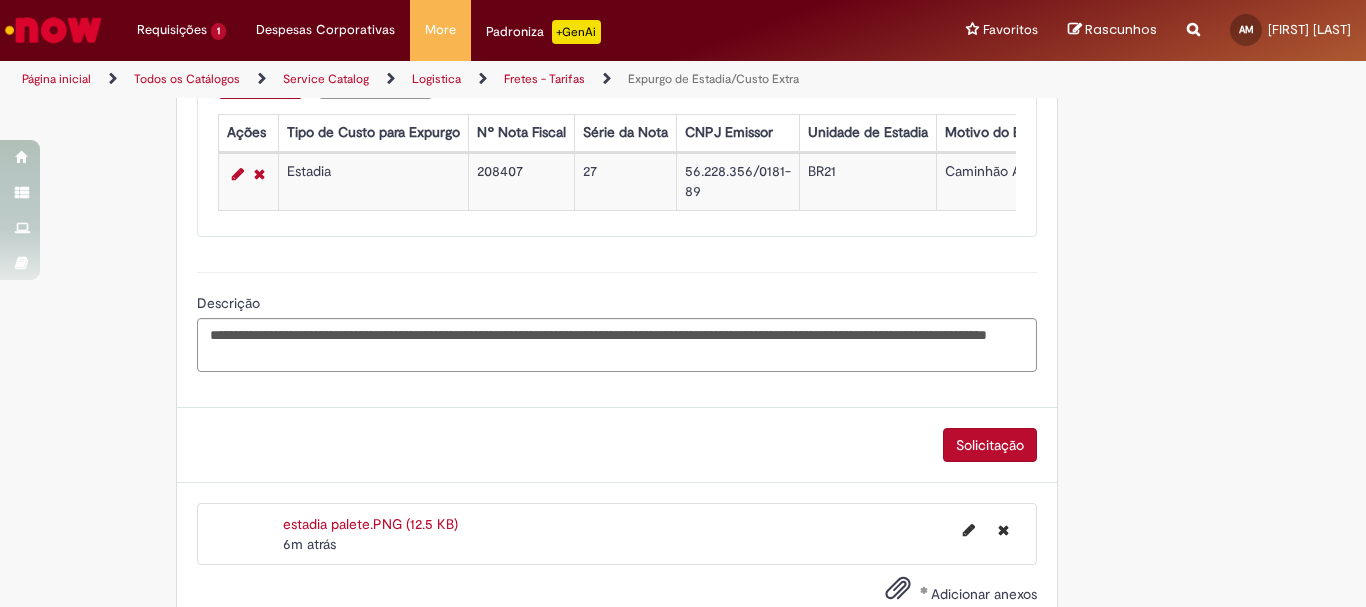 scroll, scrollTop: 882, scrollLeft: 0, axis: vertical 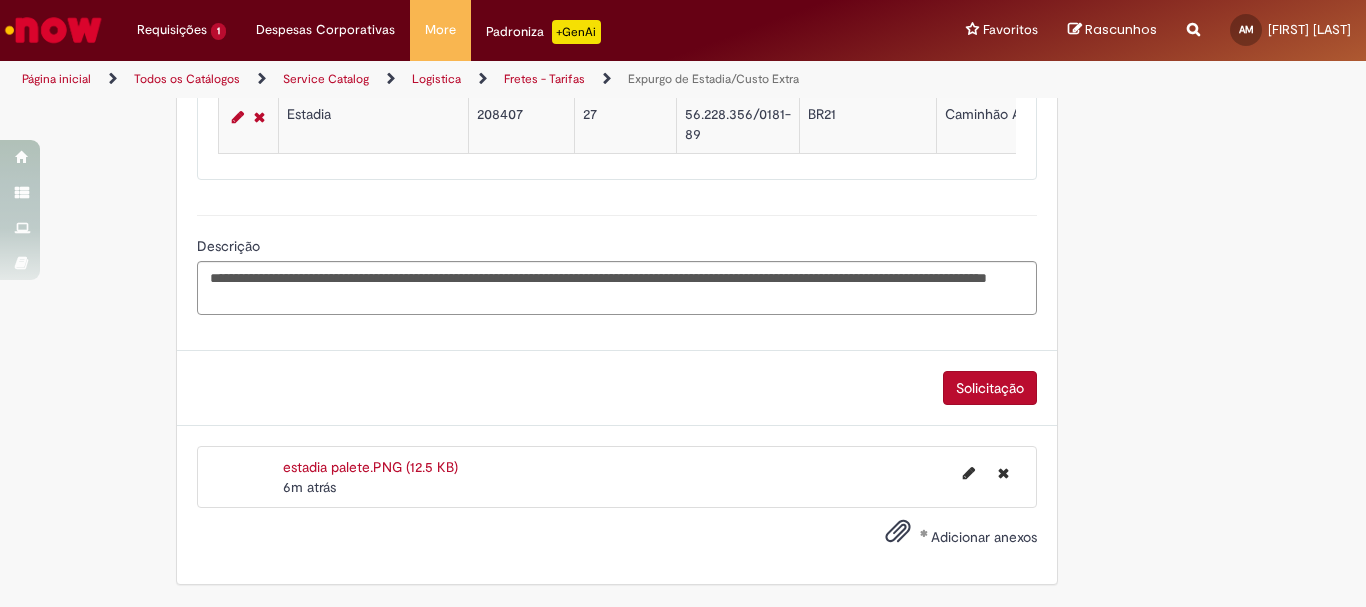 click on "Solicitação" at bounding box center (990, 388) 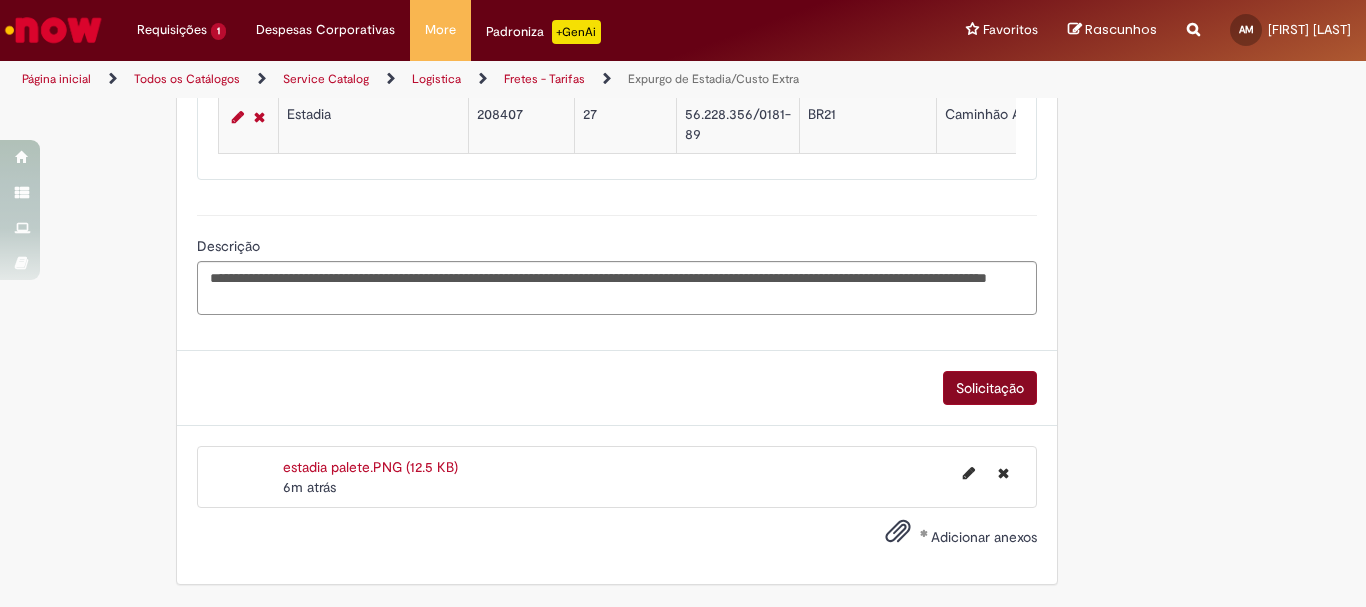 scroll, scrollTop: 836, scrollLeft: 0, axis: vertical 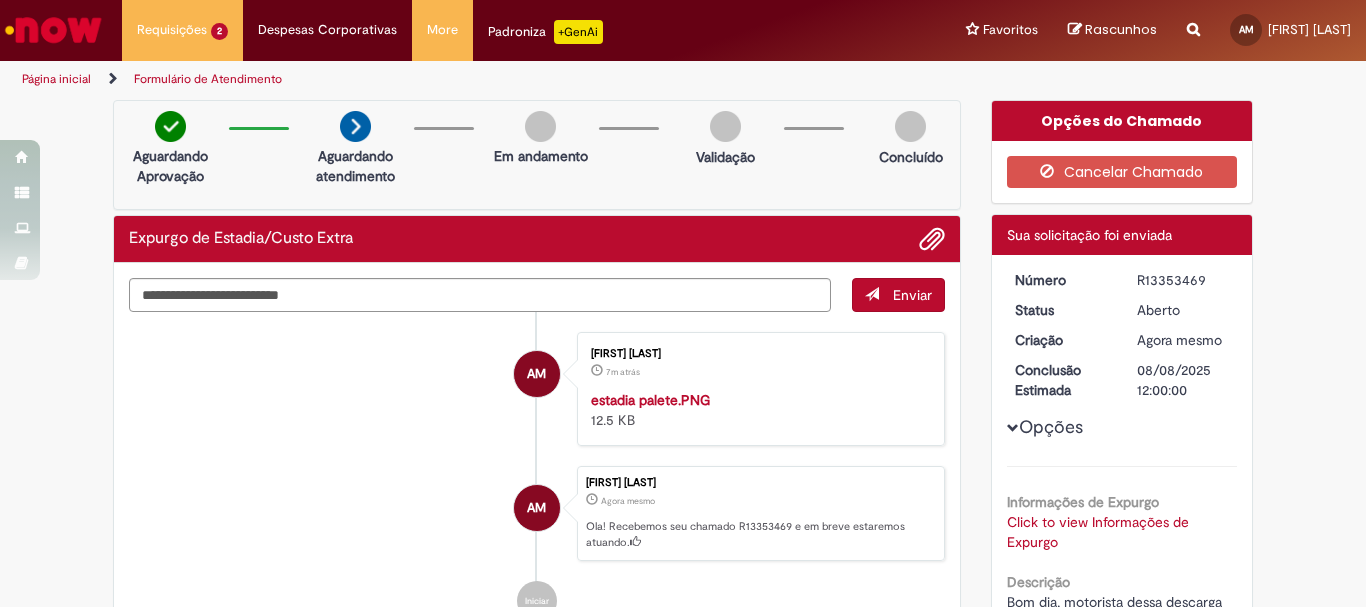 drag, startPoint x: 1209, startPoint y: 276, endPoint x: 1120, endPoint y: 273, distance: 89.050545 